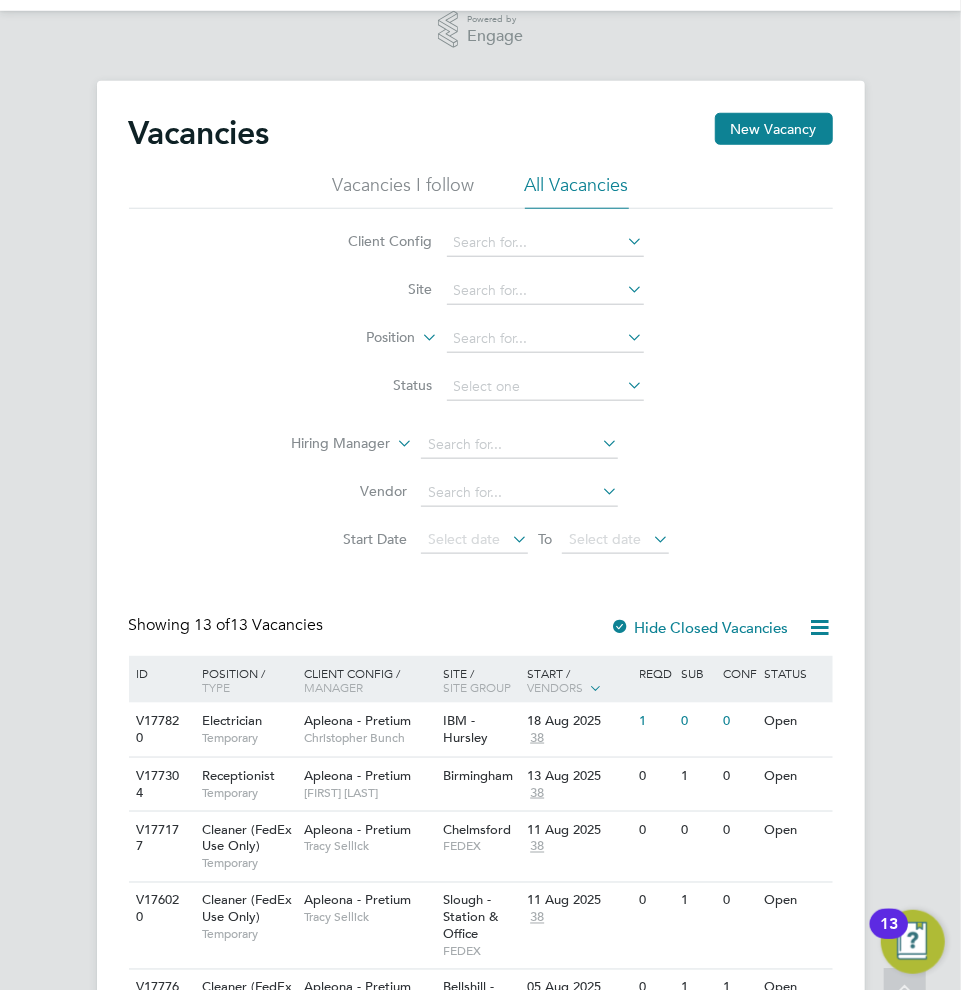 scroll, scrollTop: 1273, scrollLeft: 0, axis: vertical 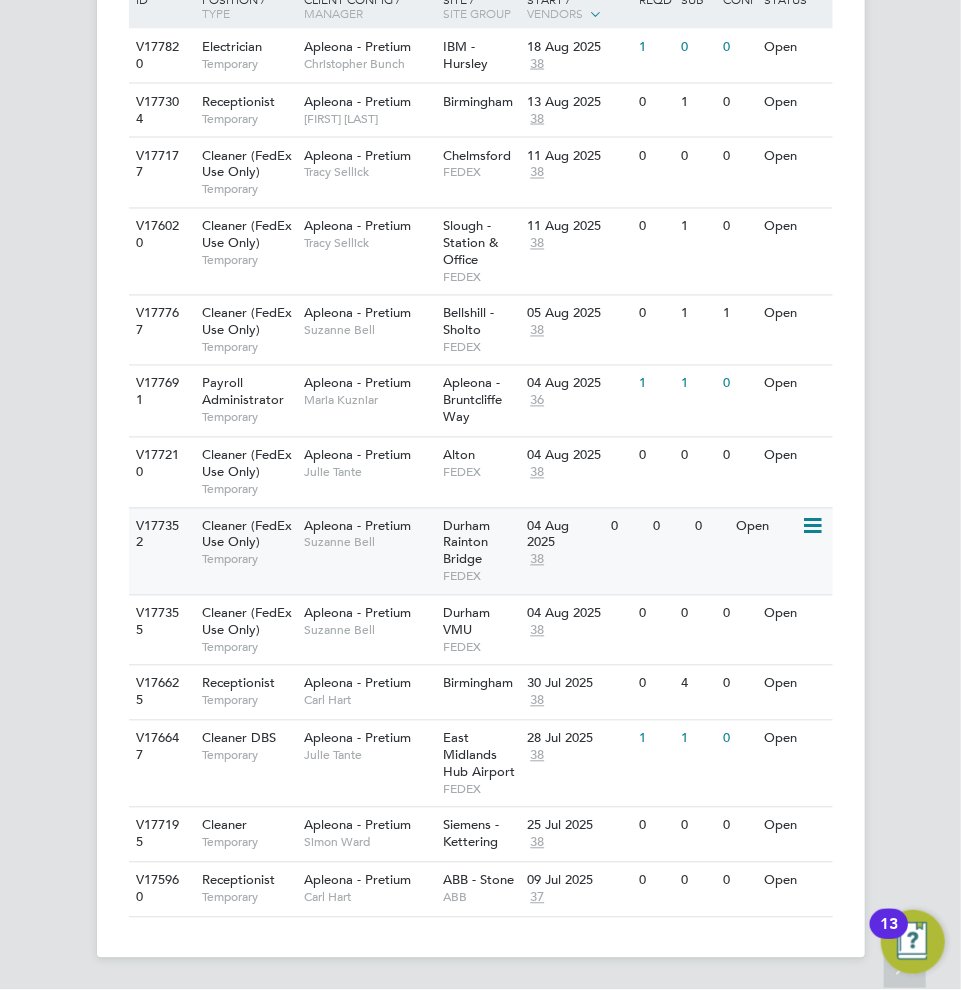 click on "Suzanne Bell" 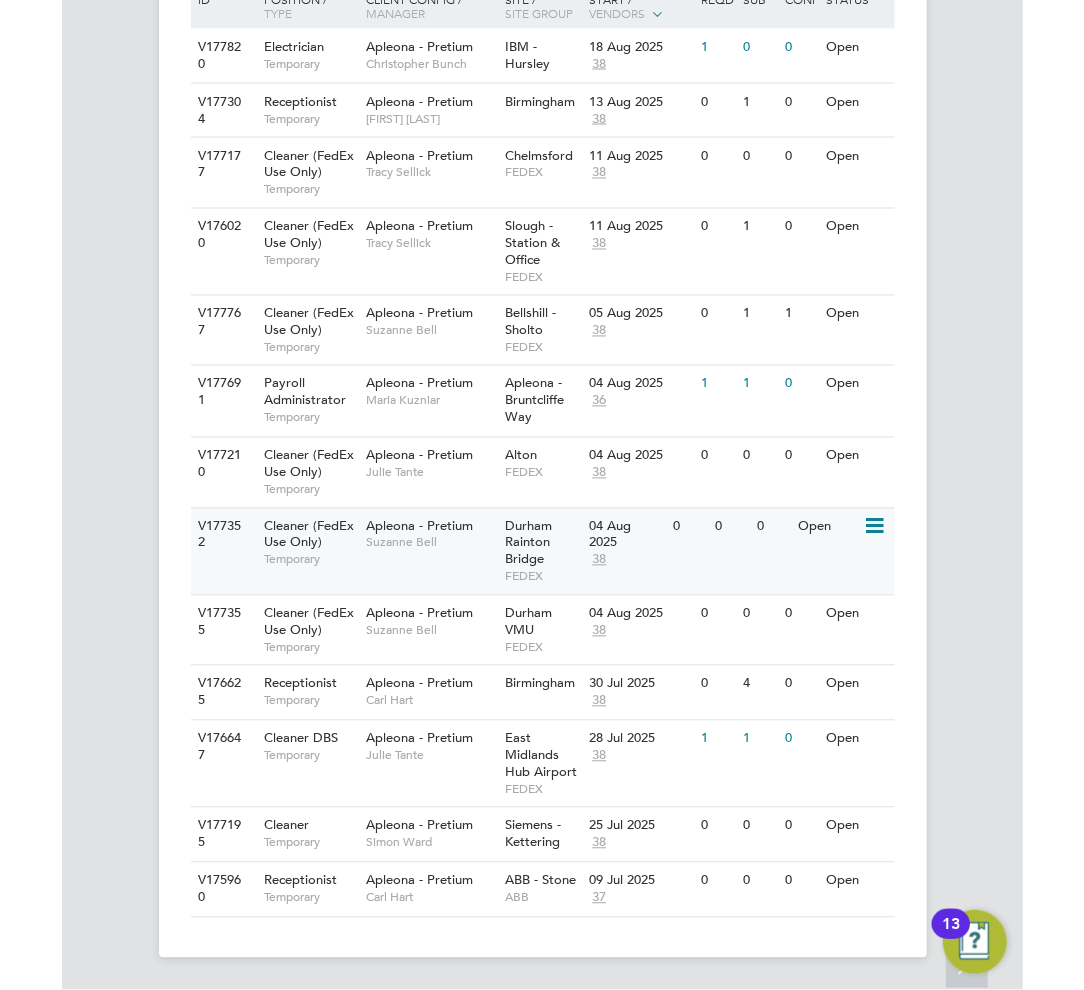 scroll, scrollTop: 720, scrollLeft: 0, axis: vertical 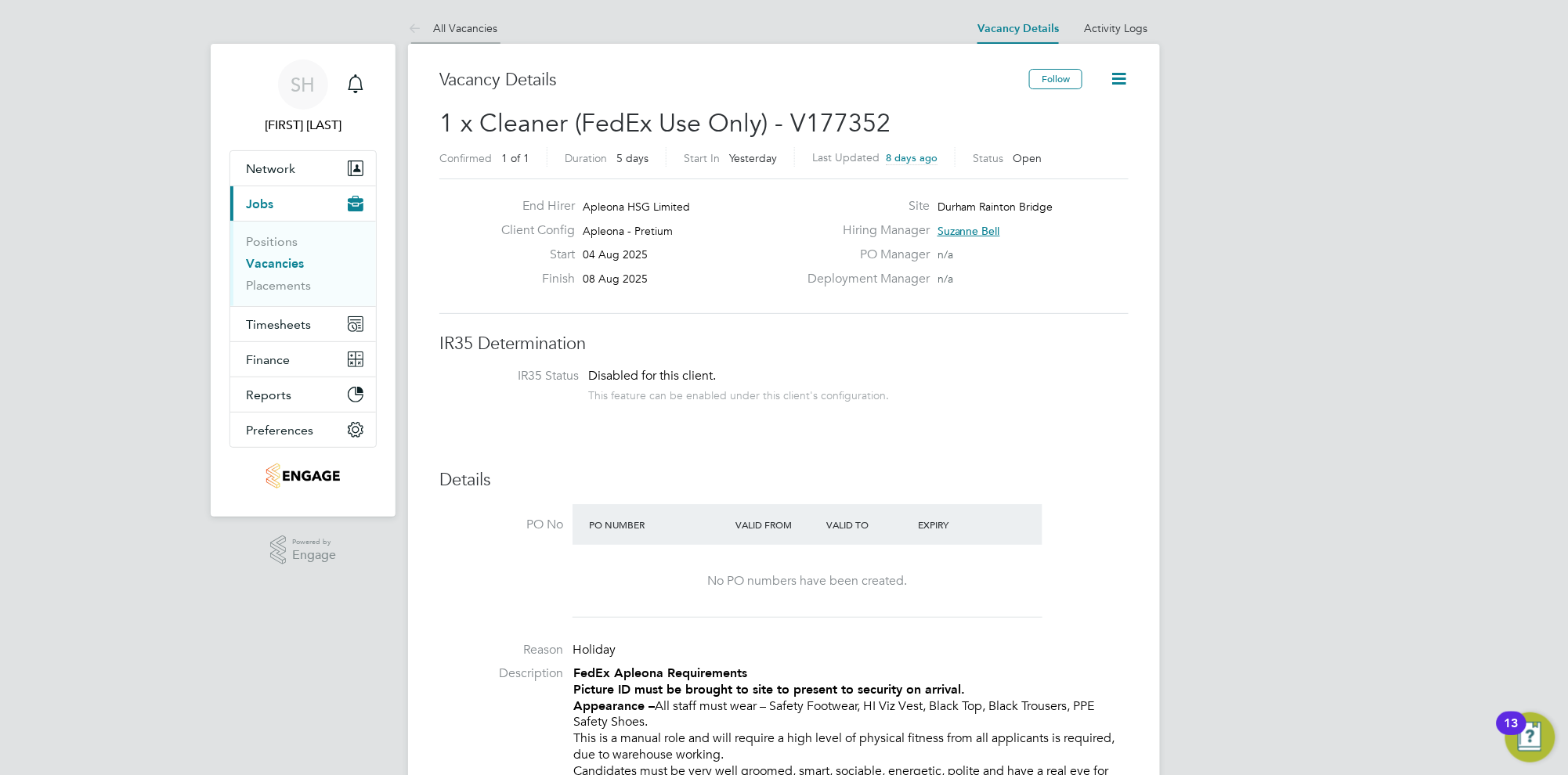 click on "All Vacancies" at bounding box center (453, 28) 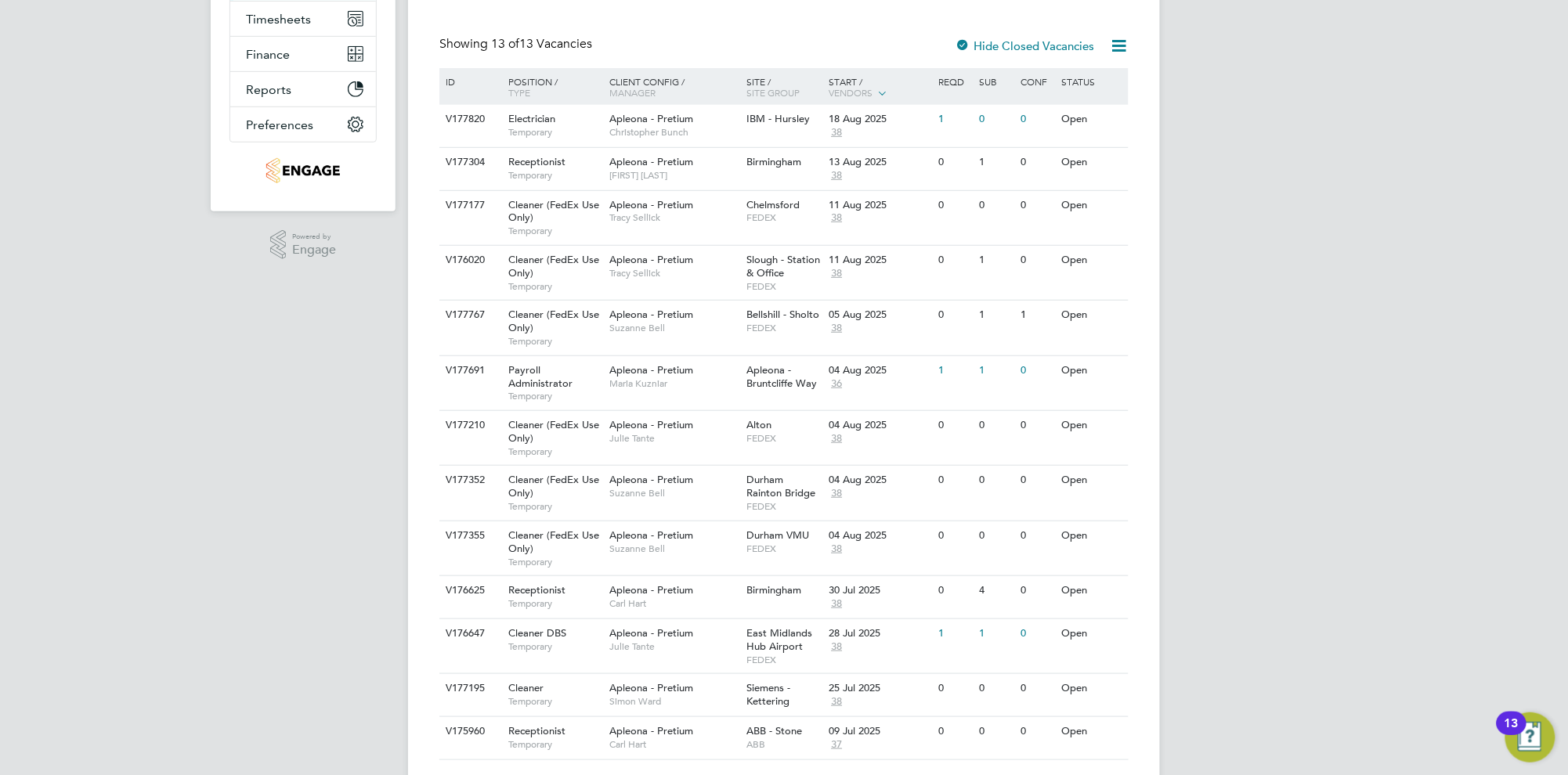 scroll, scrollTop: 349, scrollLeft: 0, axis: vertical 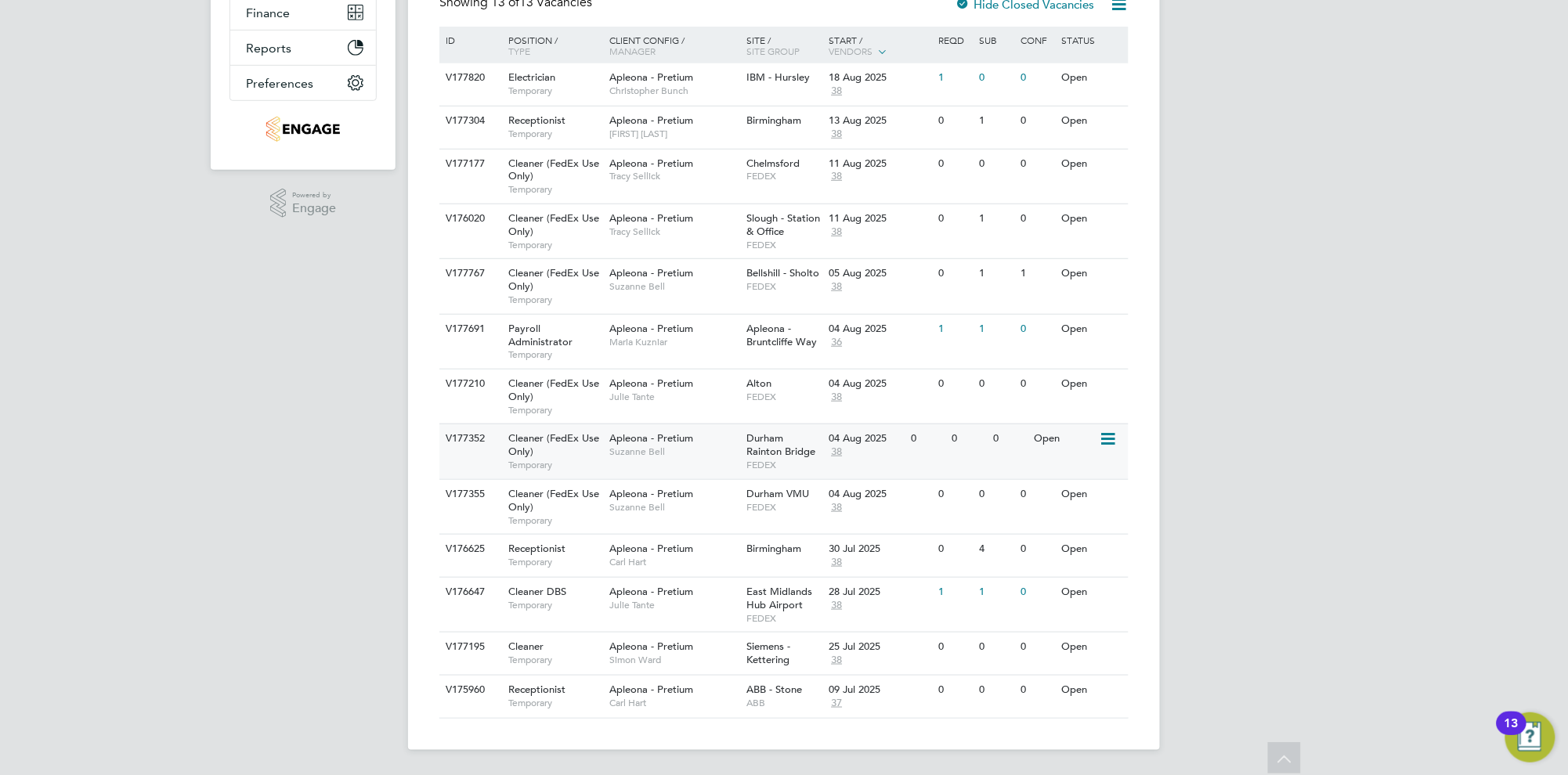 click on "FEDEX" 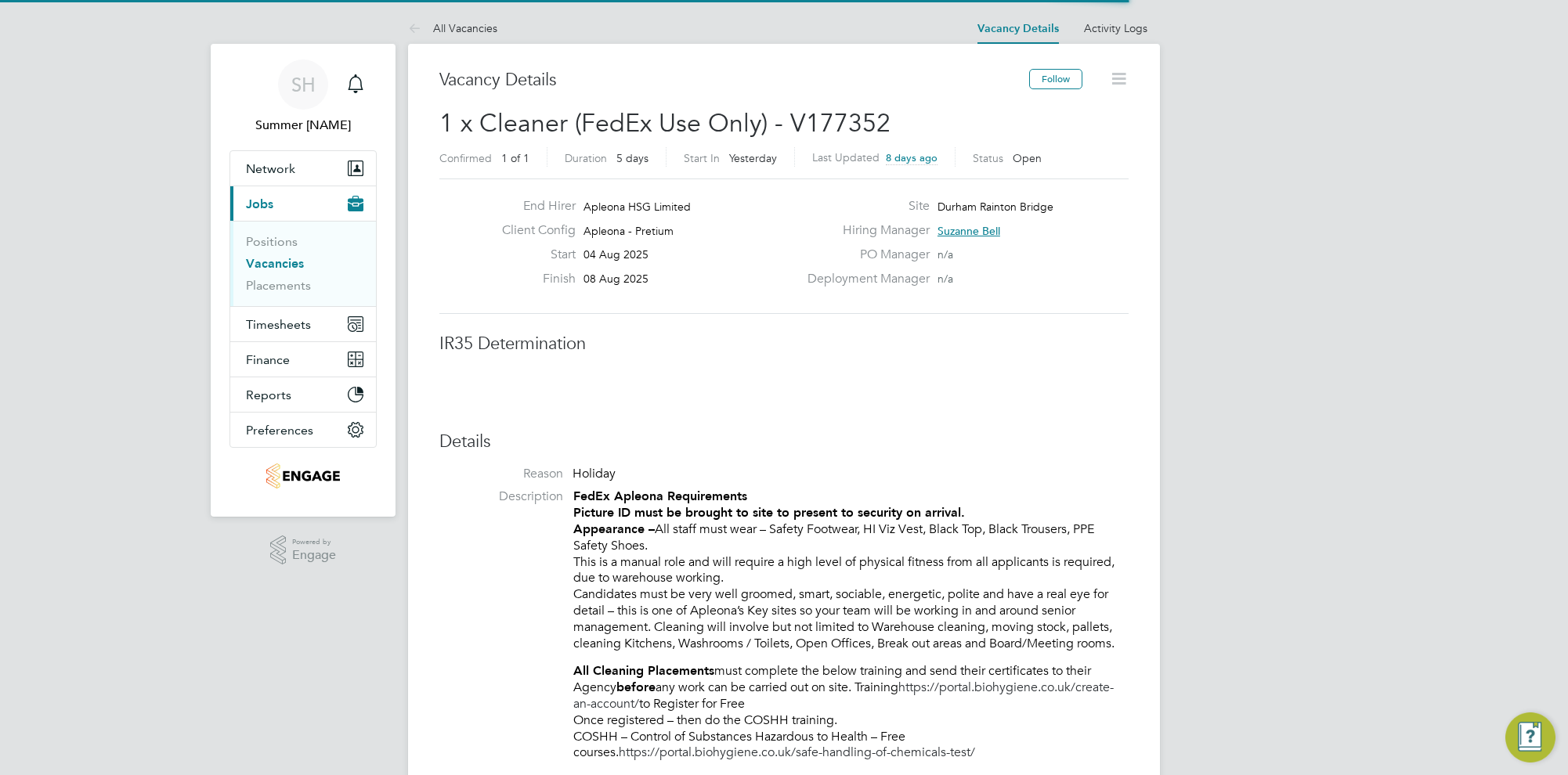 scroll, scrollTop: 0, scrollLeft: 0, axis: both 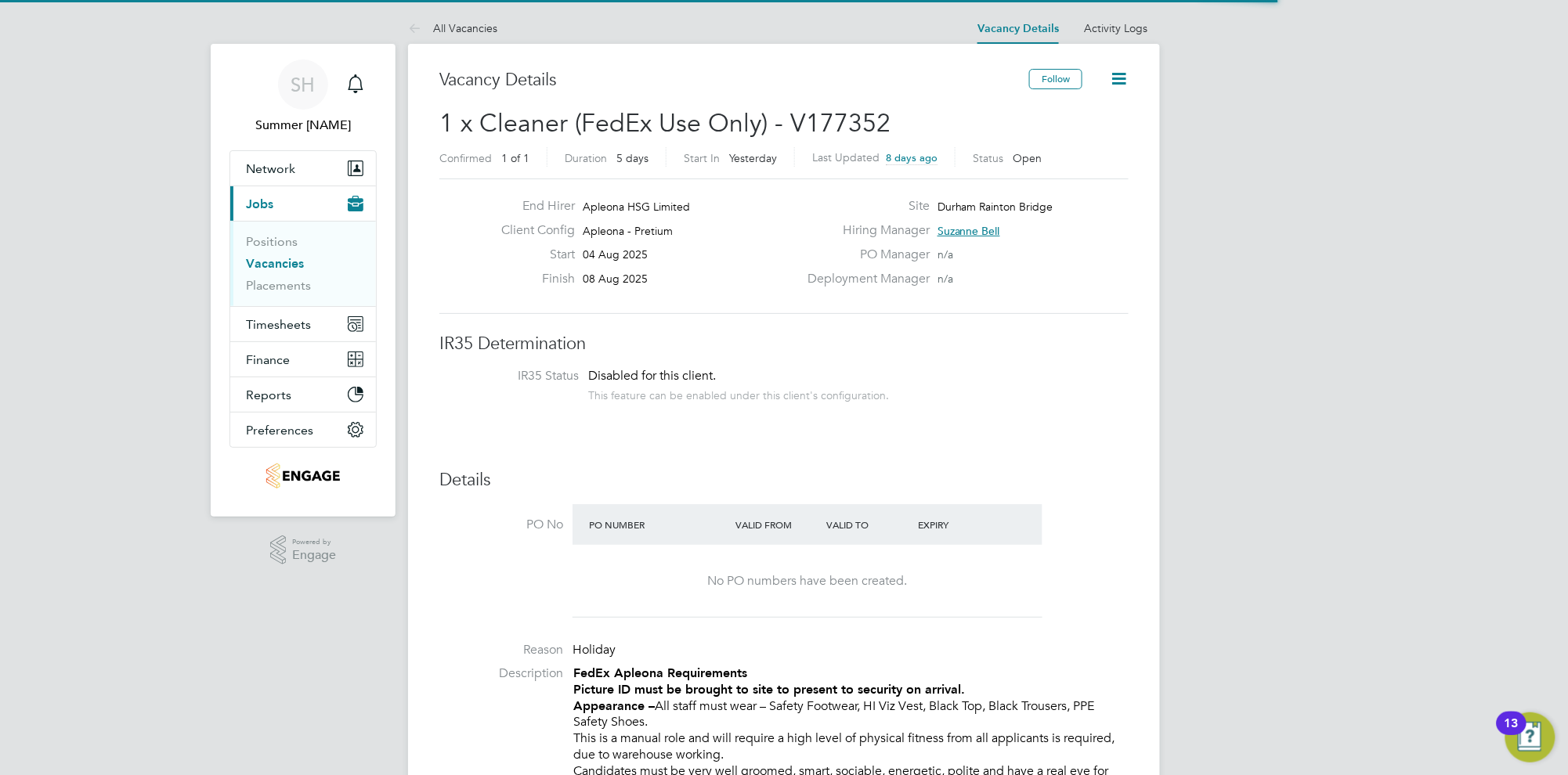 click 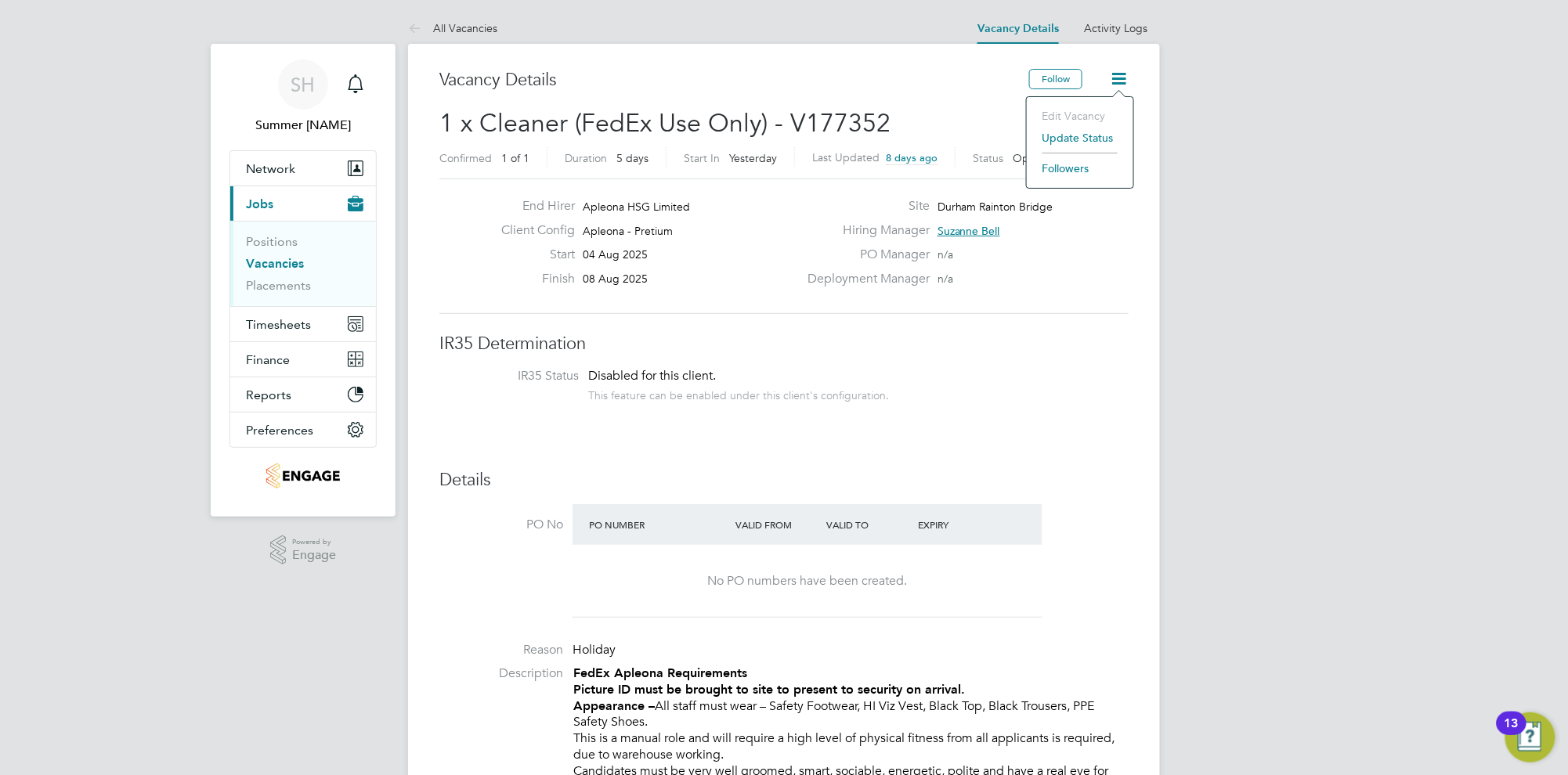 click on "Update Status" 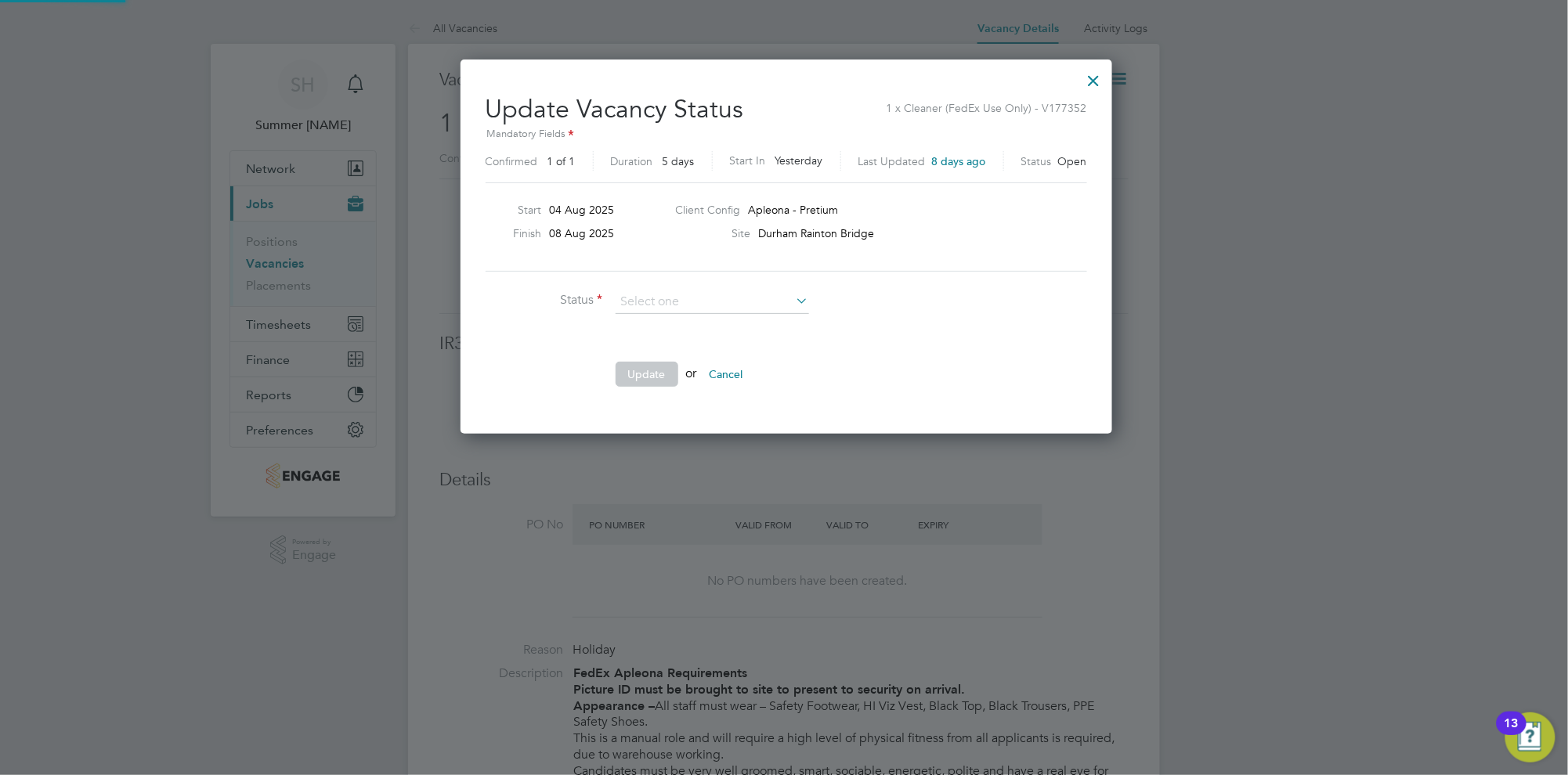 scroll, scrollTop: 7, scrollLeft: 7, axis: both 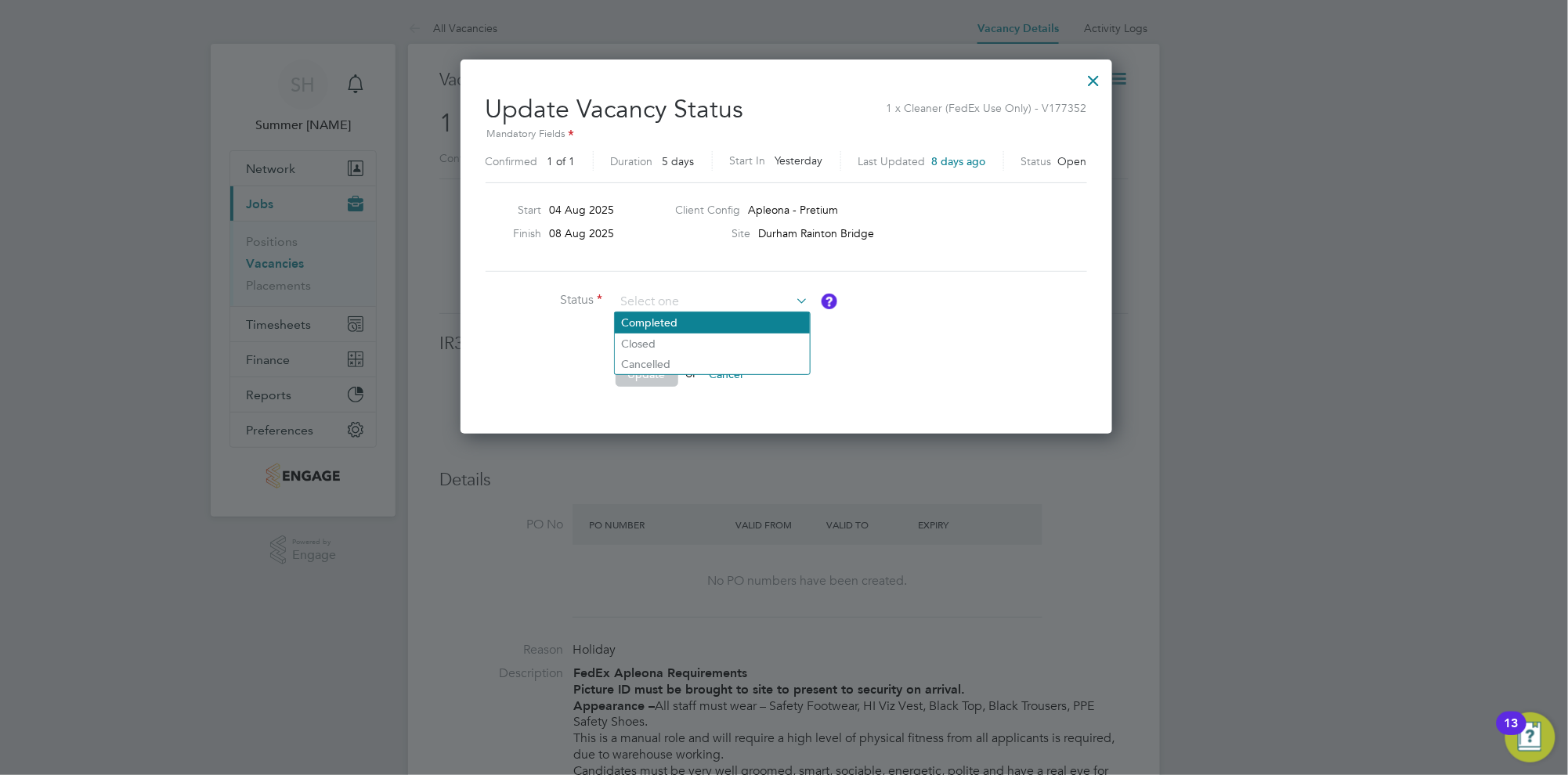 click on "Completed" 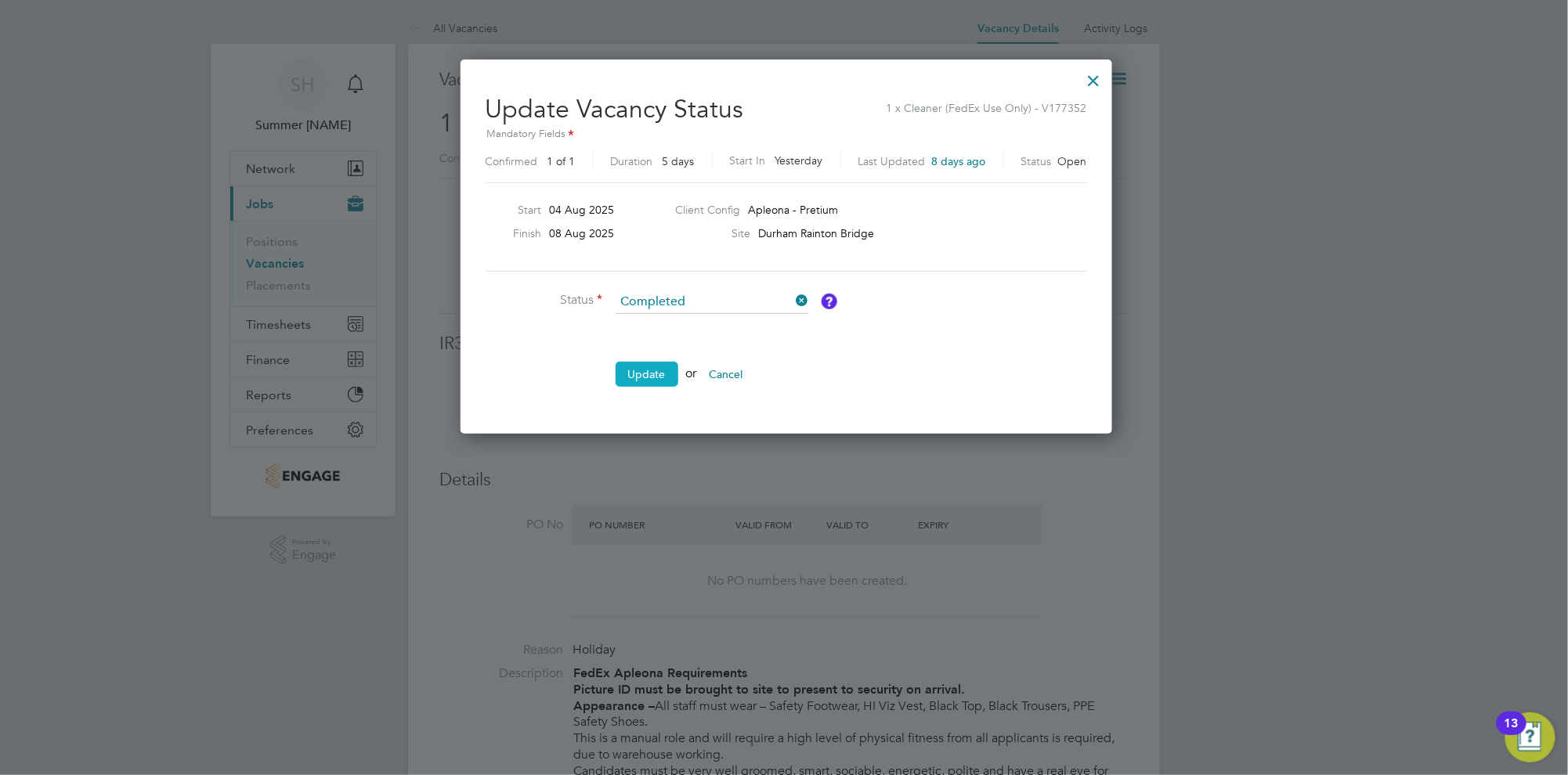 click on "Update" at bounding box center [647, 374] 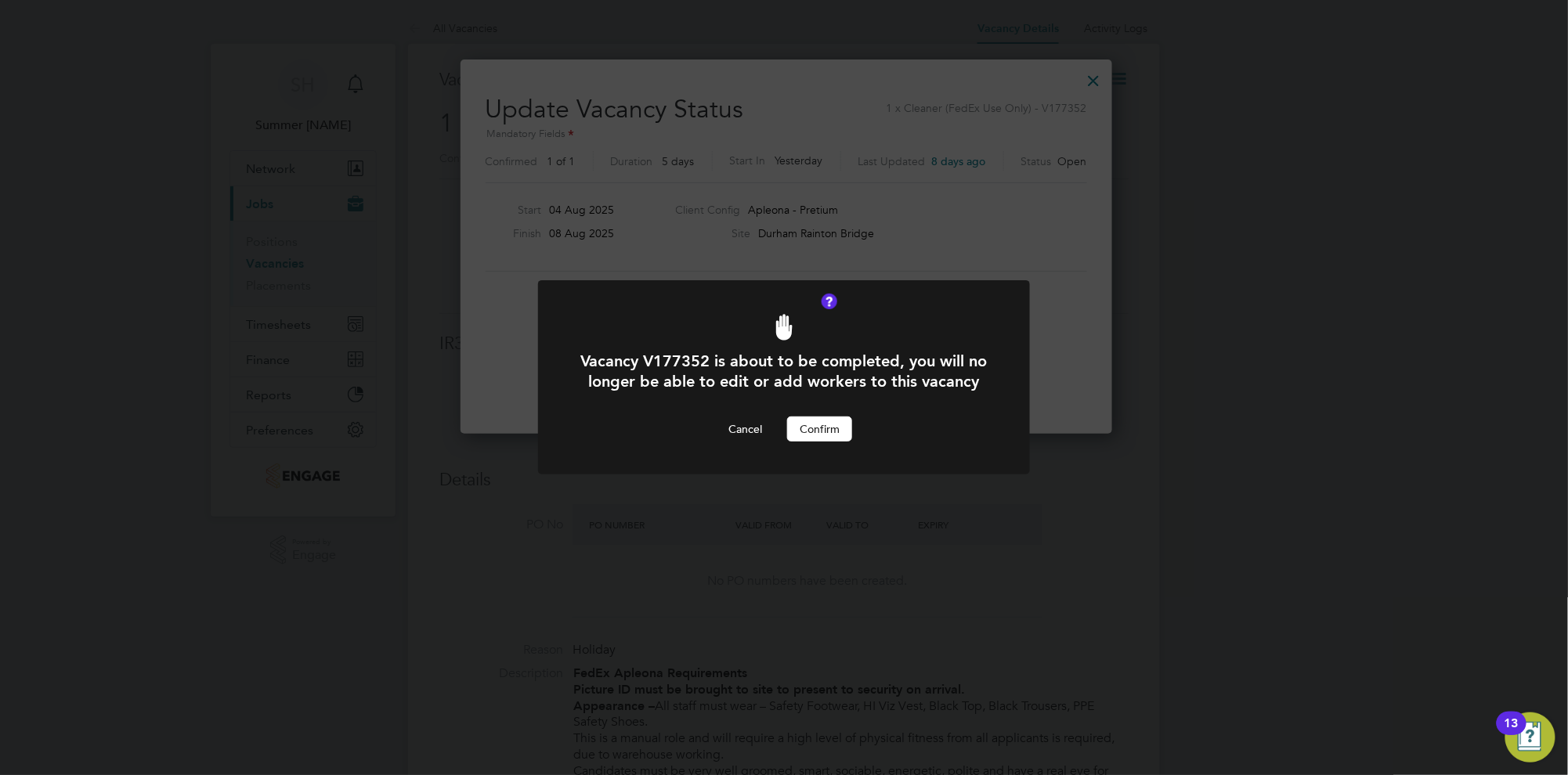 click on "Confirm" at bounding box center (819, 429) 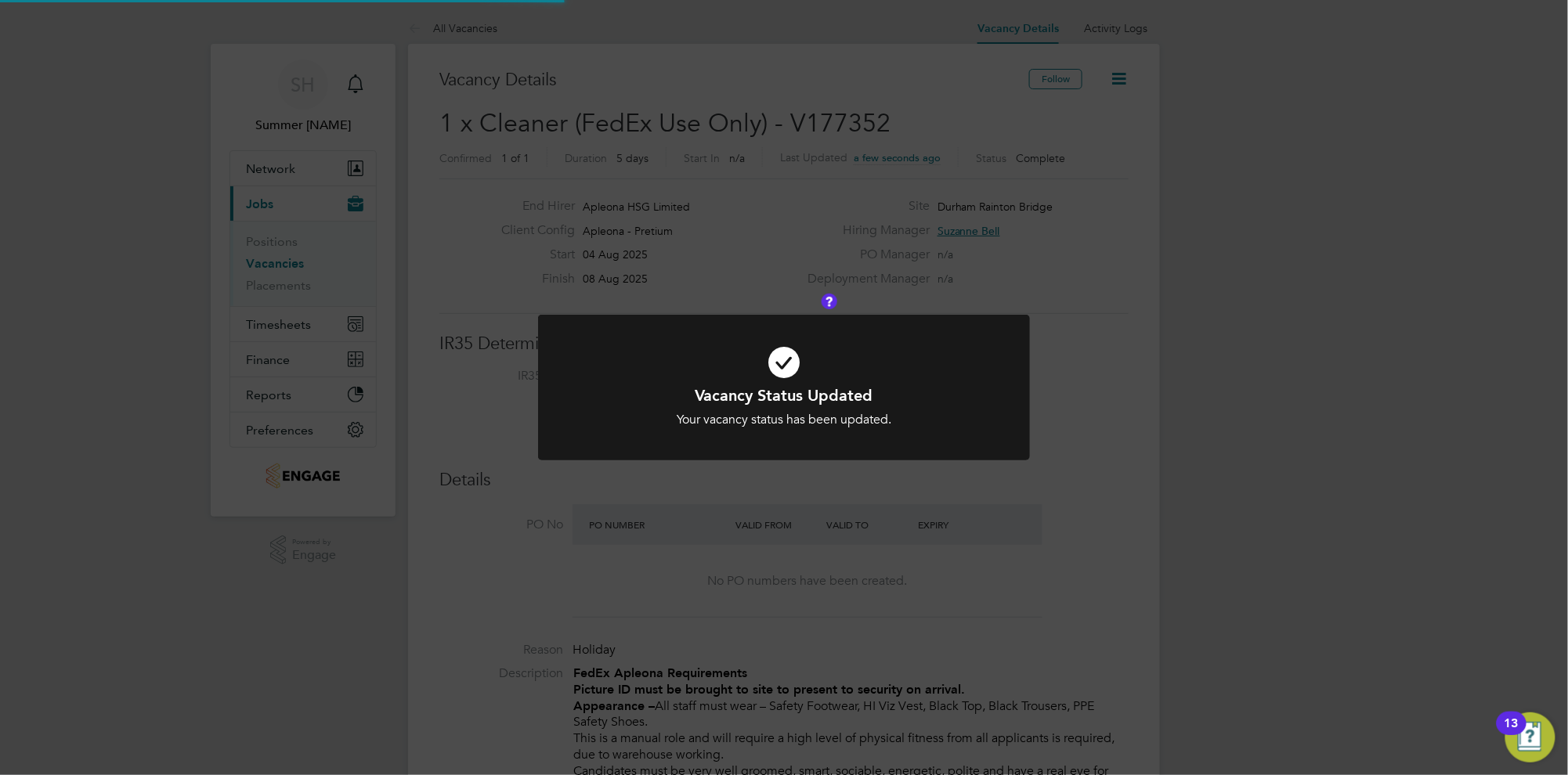 scroll, scrollTop: 8, scrollLeft: 8, axis: both 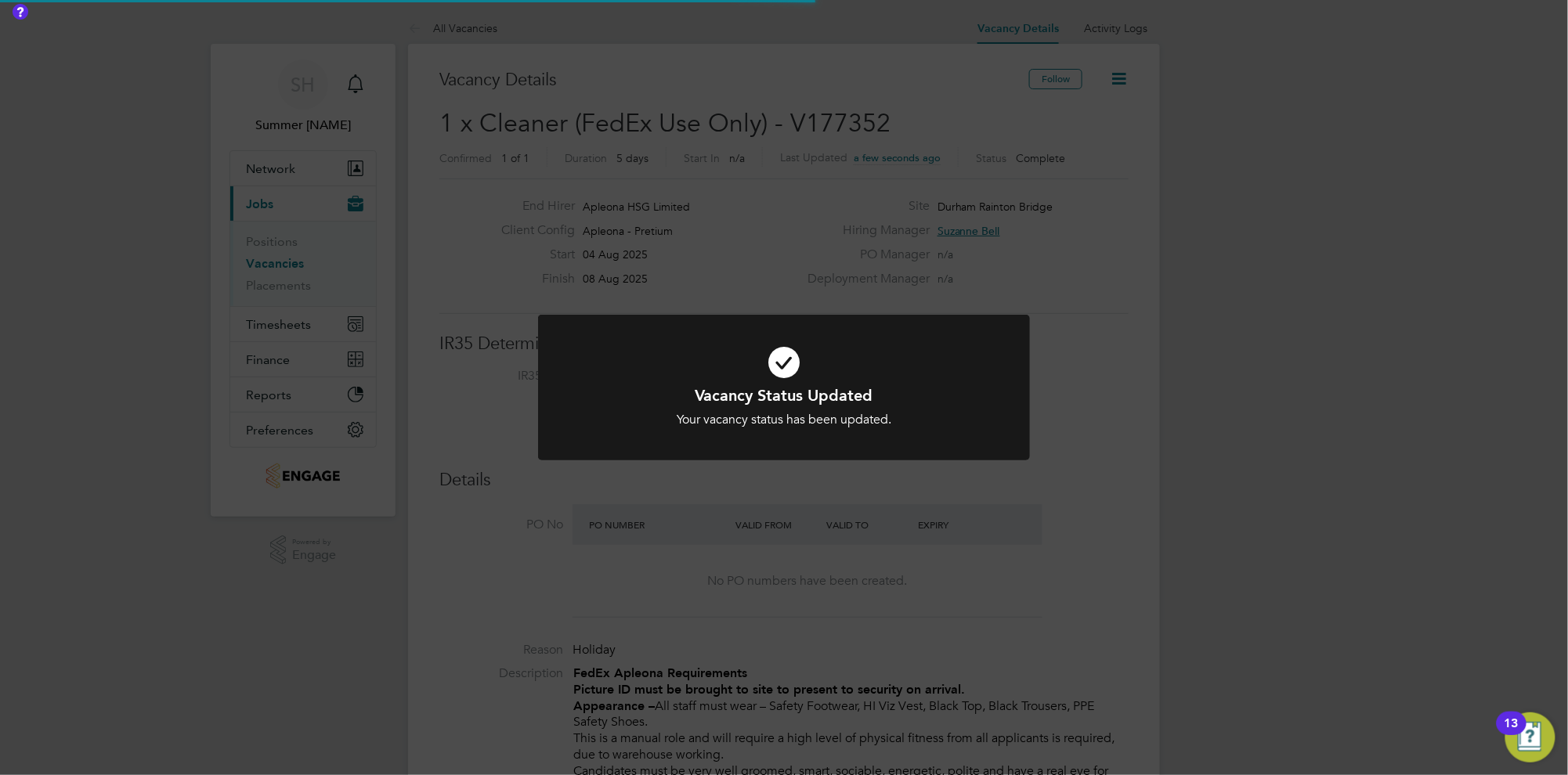 click at bounding box center (784, 362) 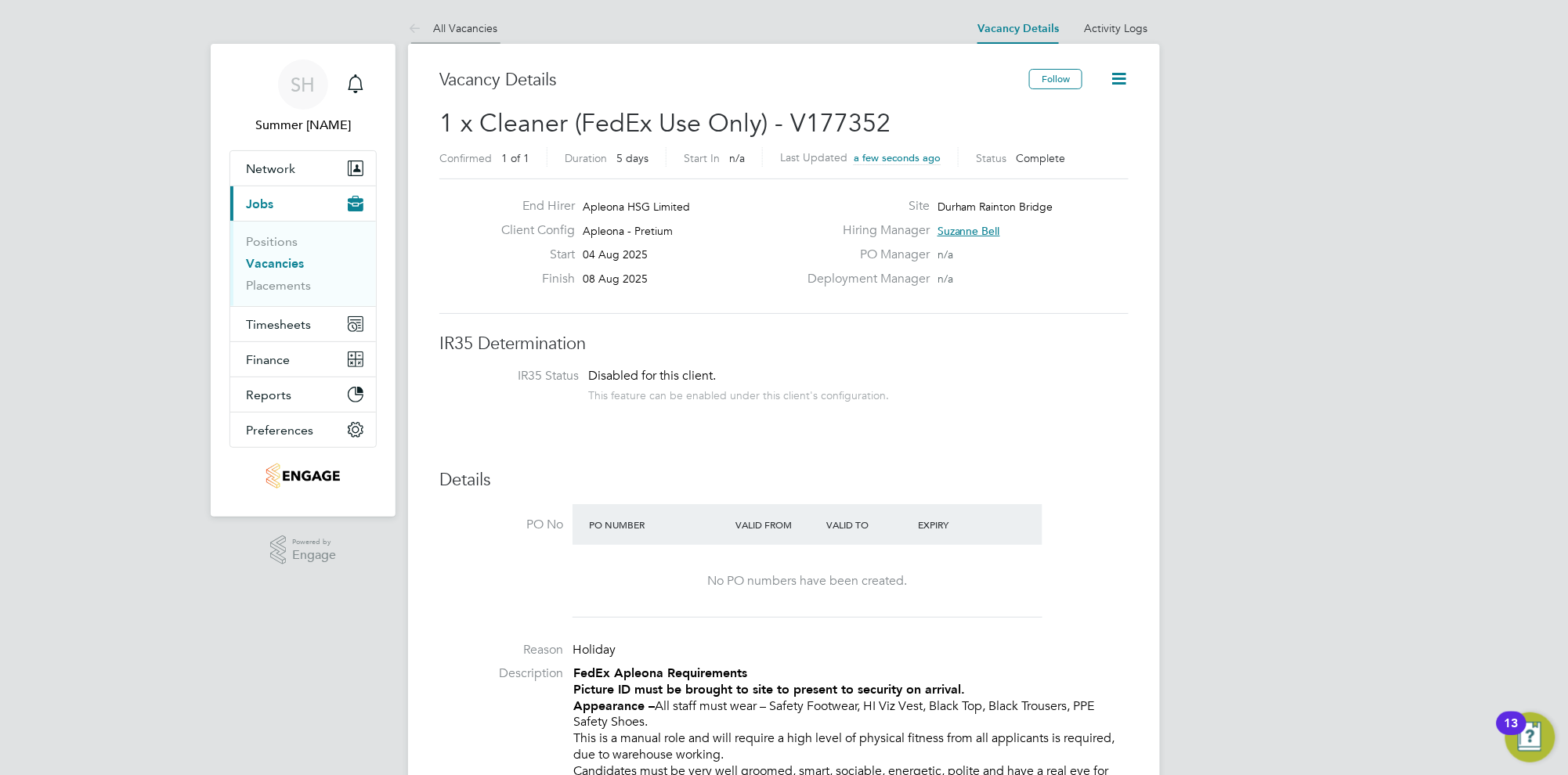click on "All Vacancies" at bounding box center (453, 28) 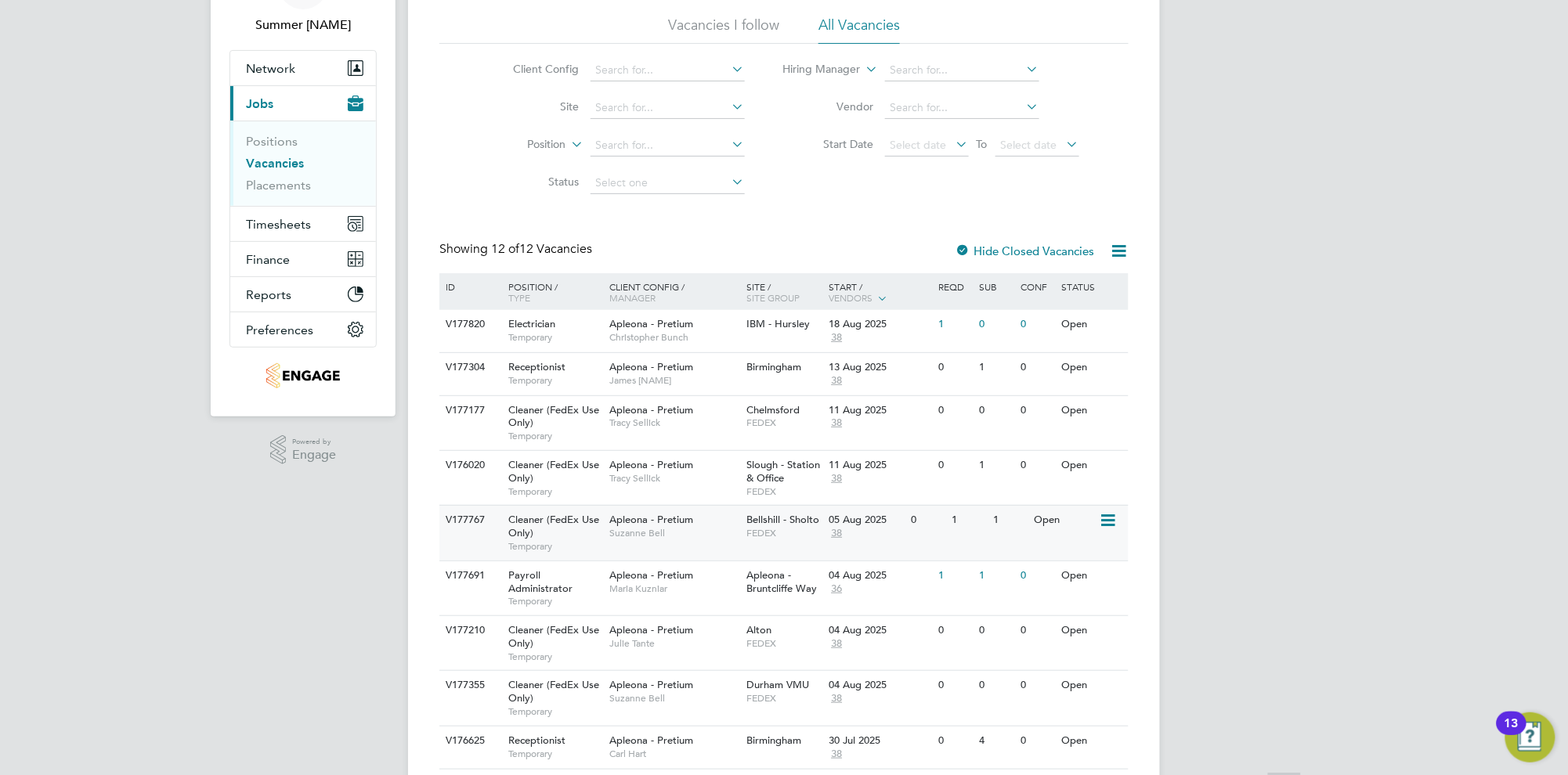 scroll, scrollTop: 294, scrollLeft: 0, axis: vertical 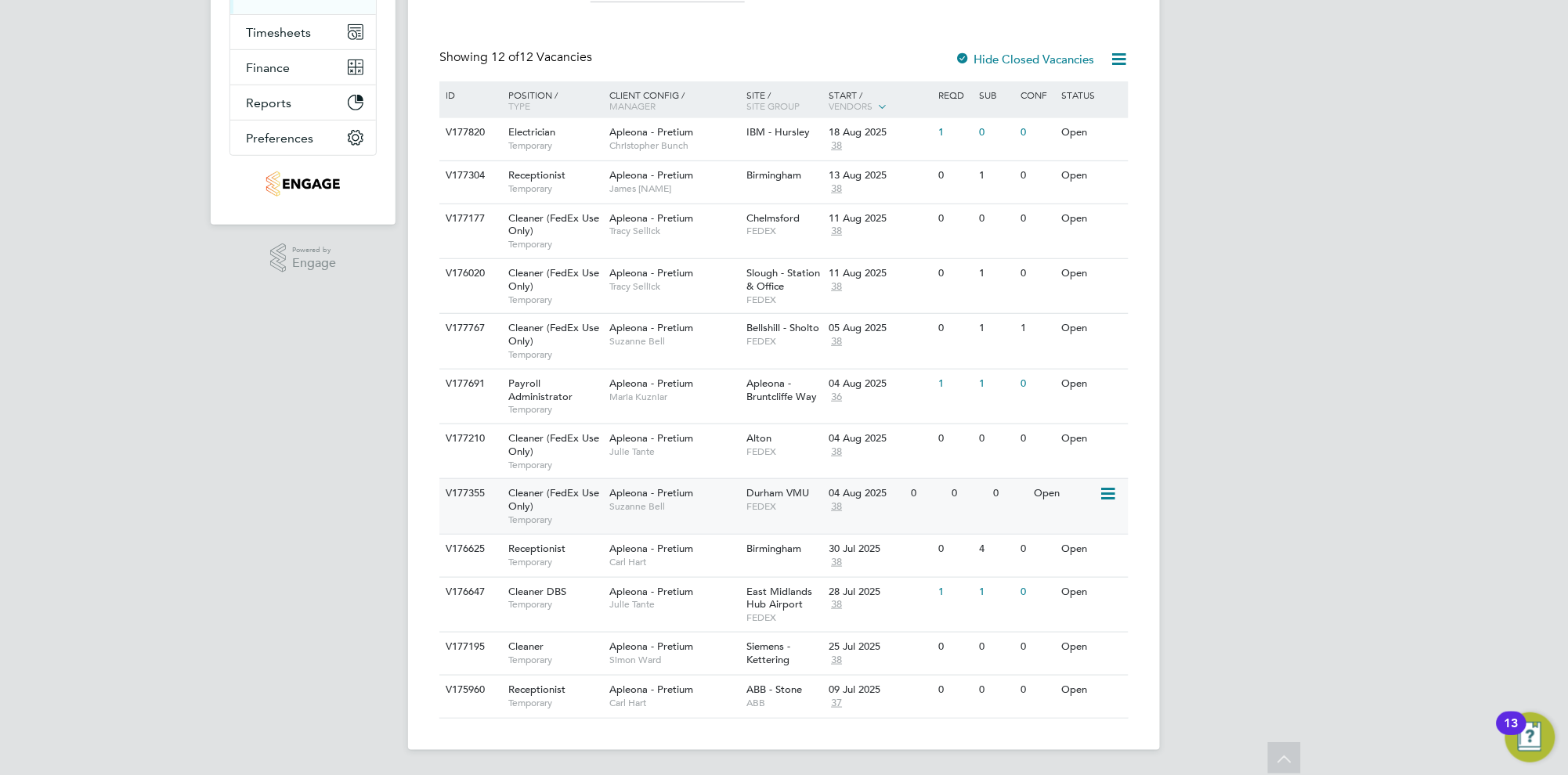 click on "Durham VMU" 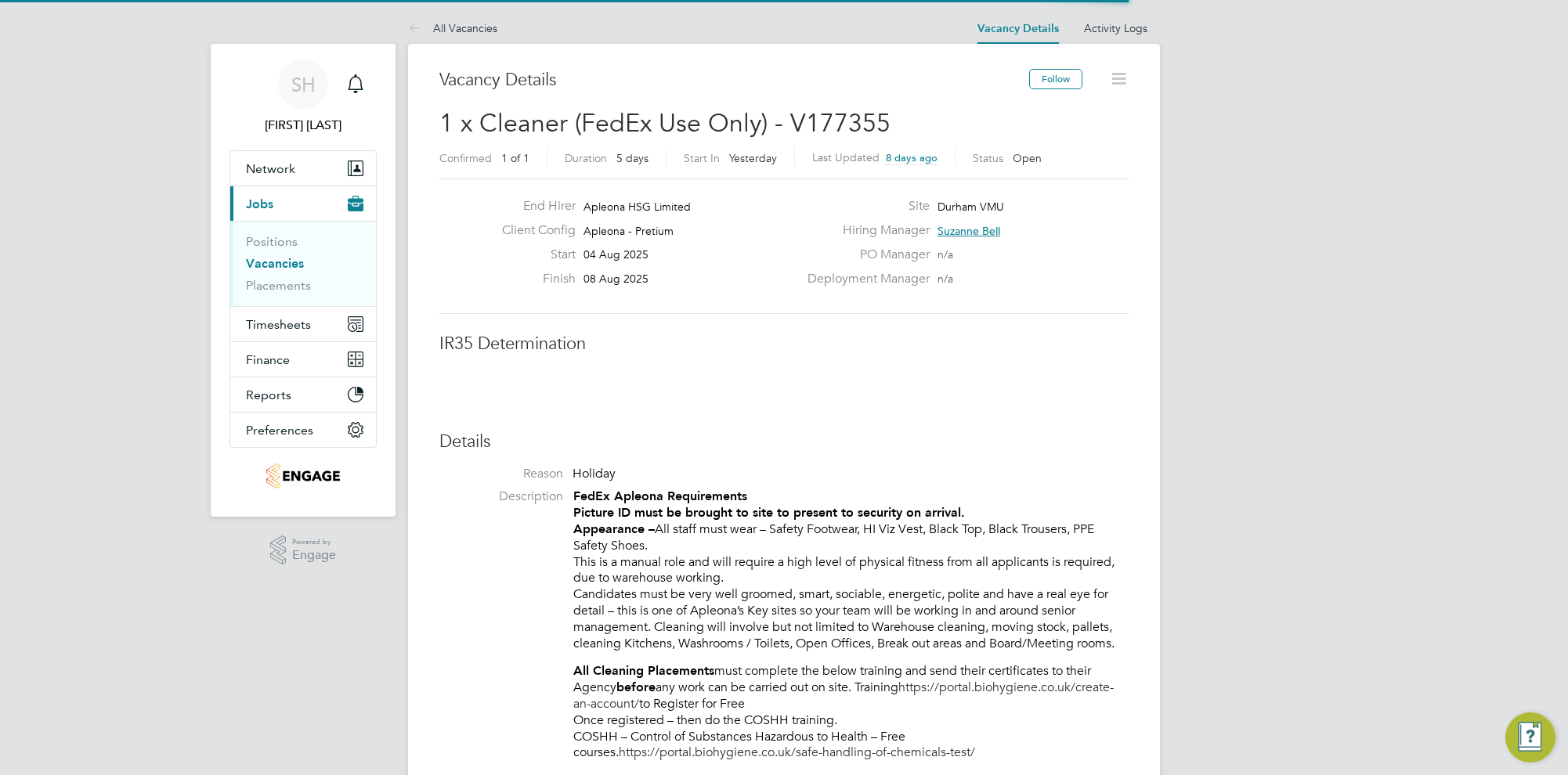 scroll, scrollTop: 0, scrollLeft: 0, axis: both 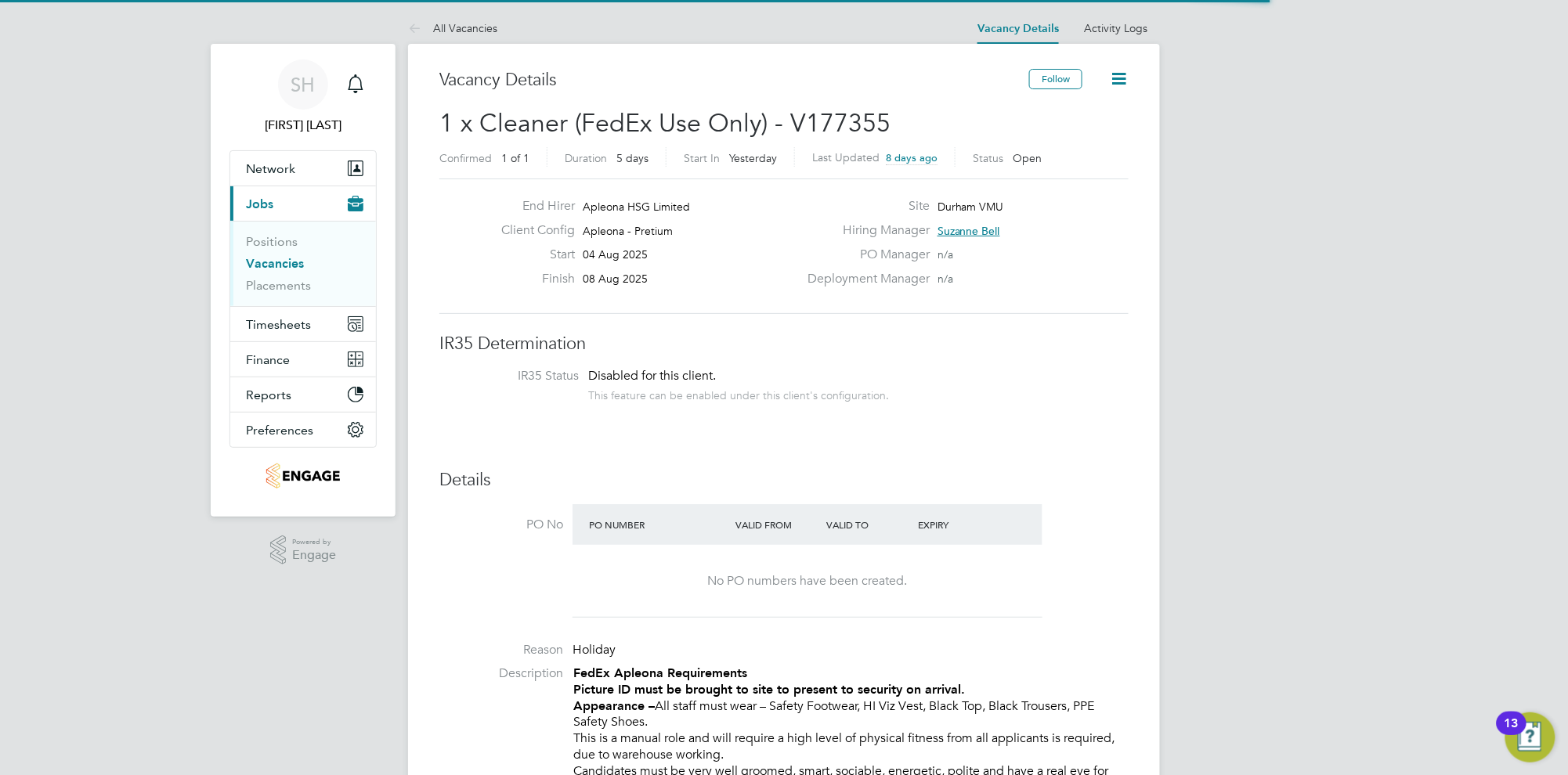 click 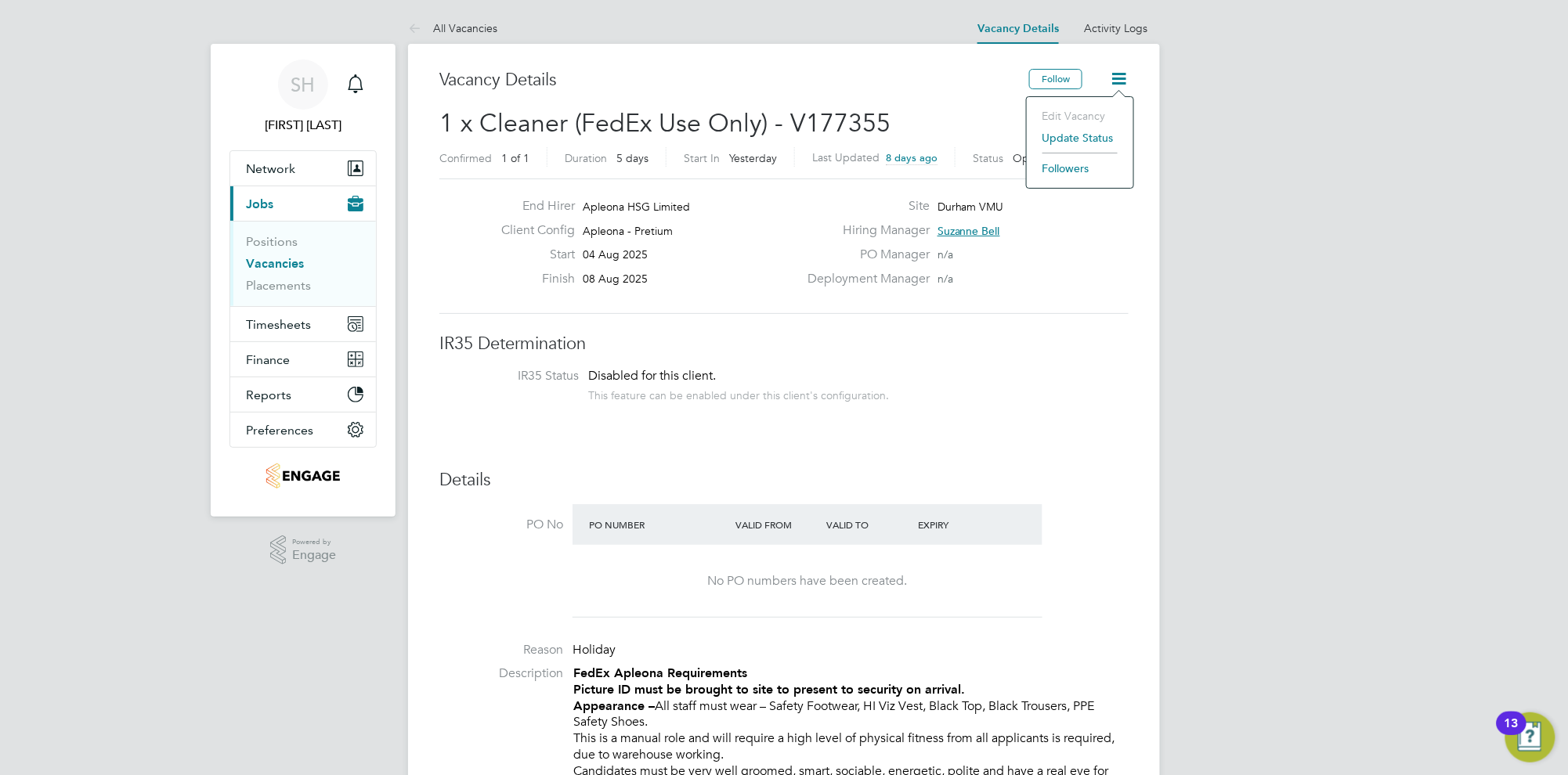 click on "Update Status" 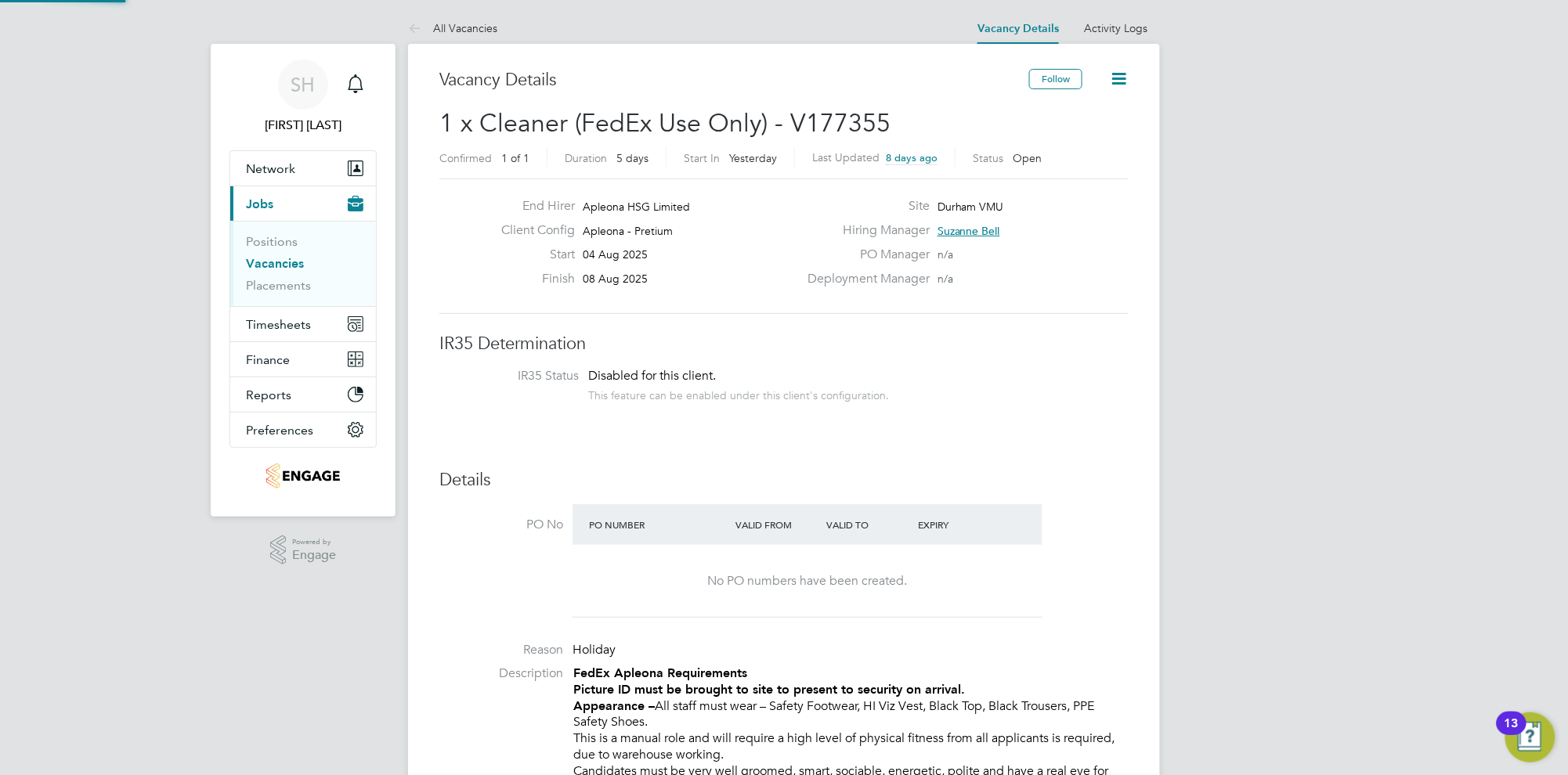 scroll, scrollTop: 7, scrollLeft: 7, axis: both 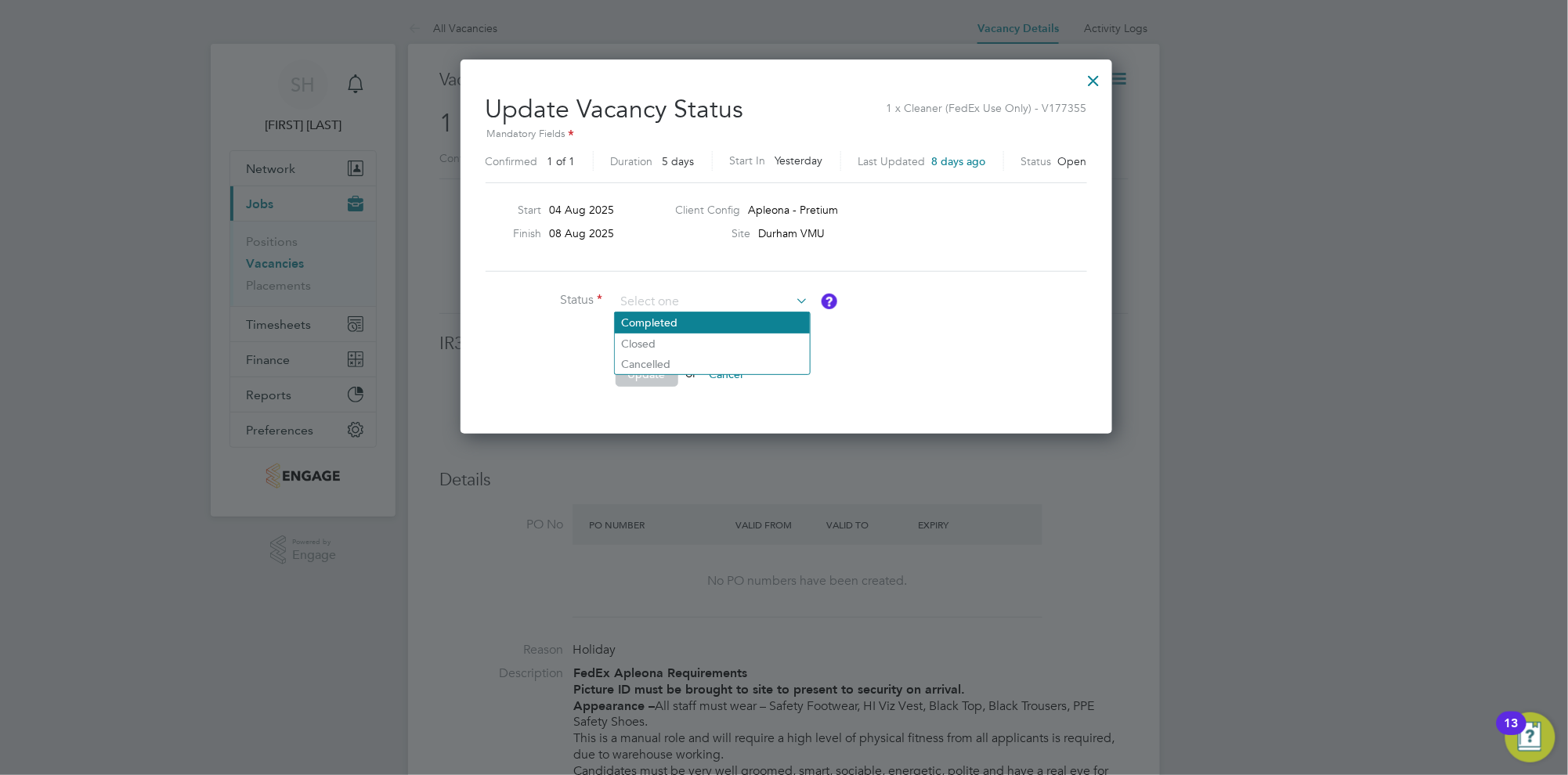 click on "Completed" 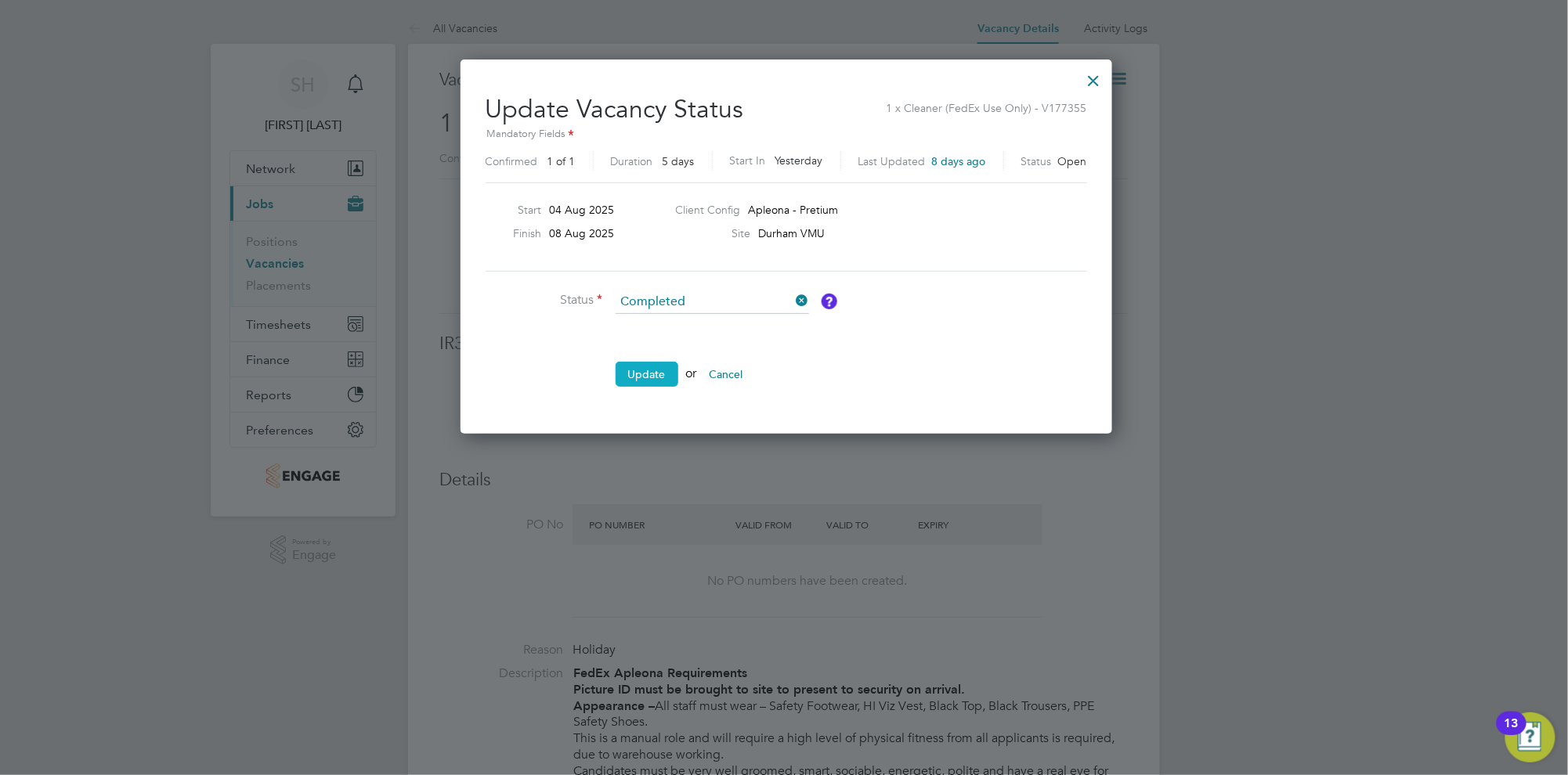click on "Update" at bounding box center [647, 374] 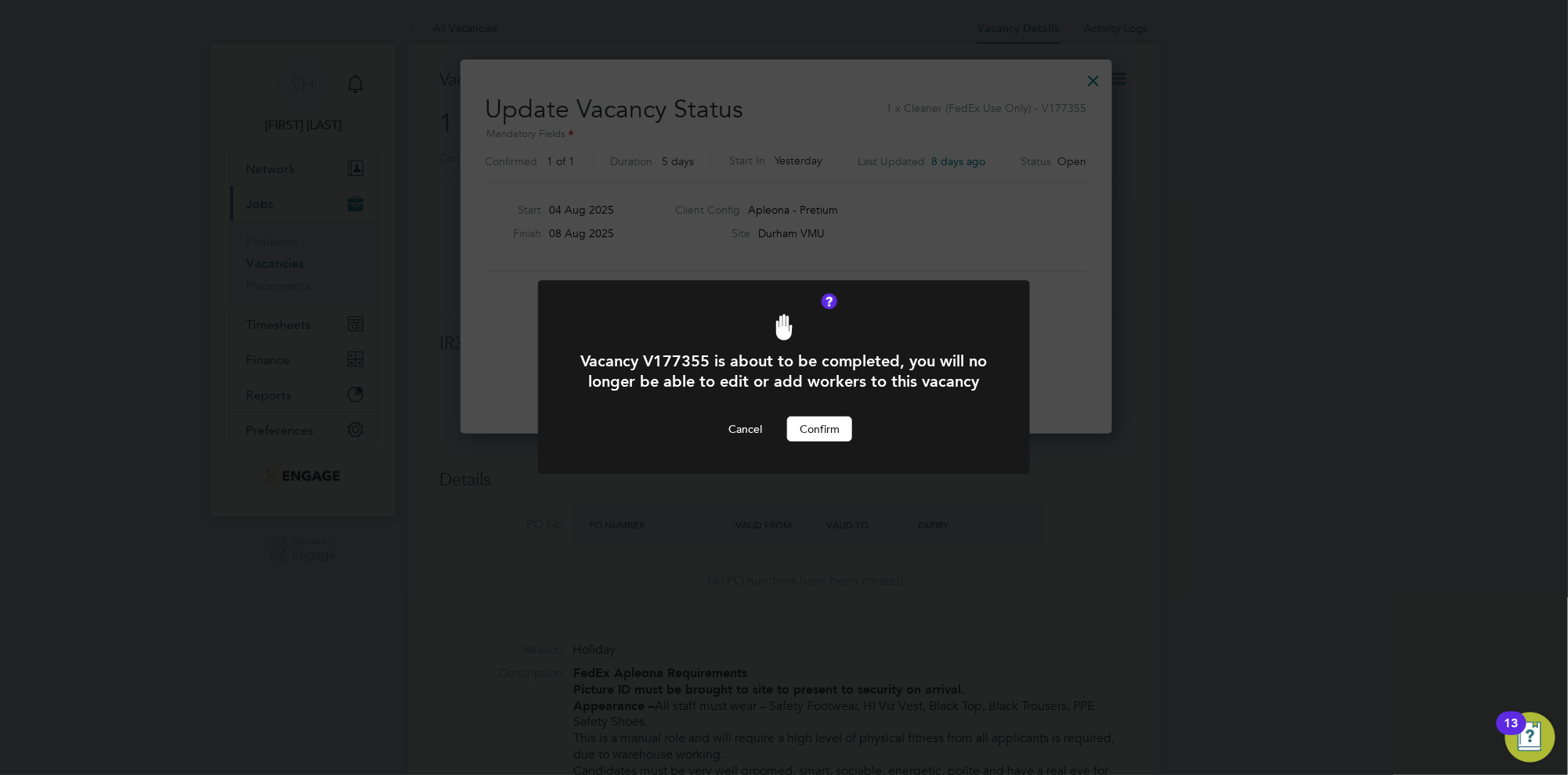 click on "Confirm" at bounding box center [819, 429] 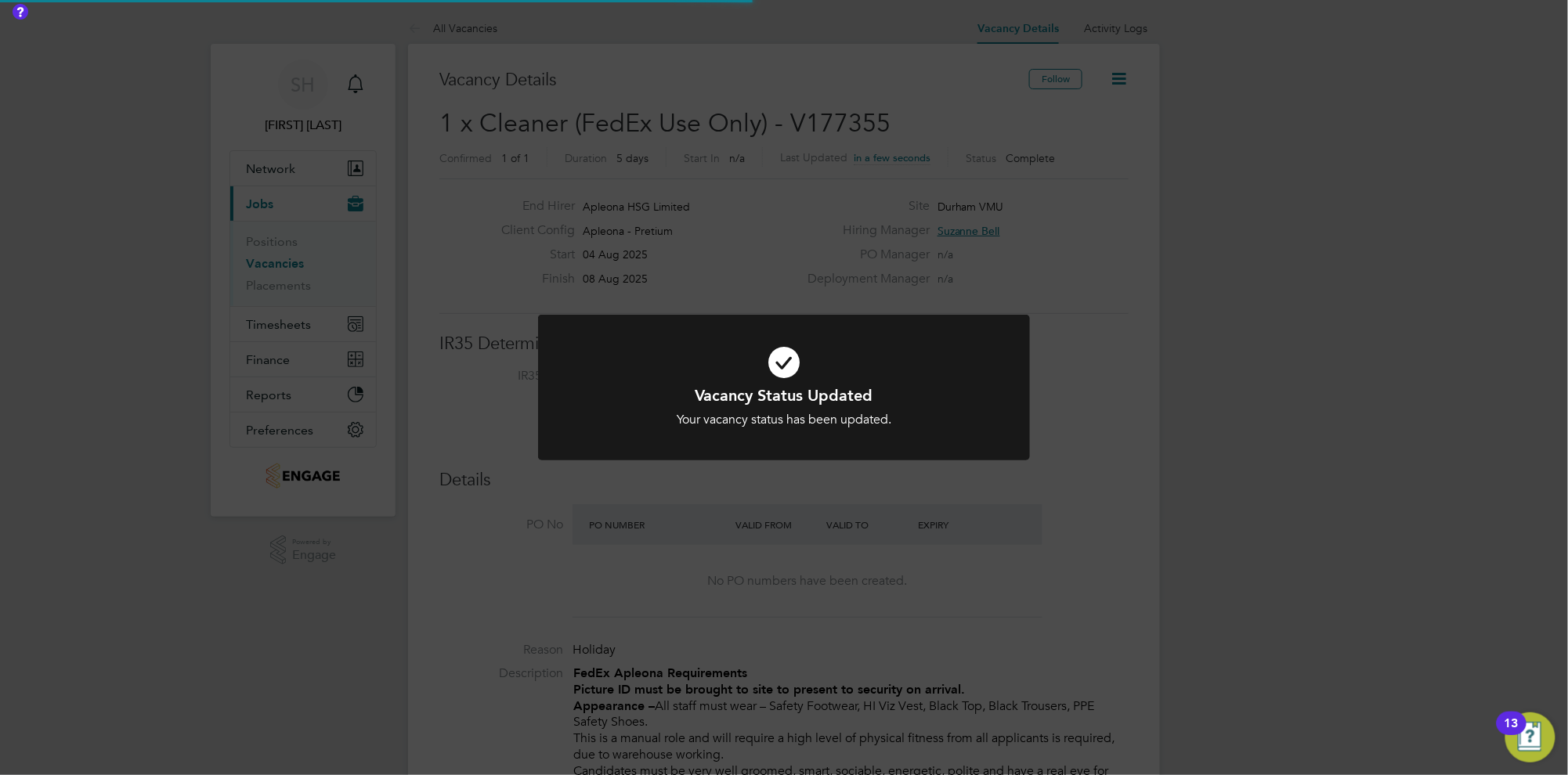 scroll, scrollTop: 8, scrollLeft: 8, axis: both 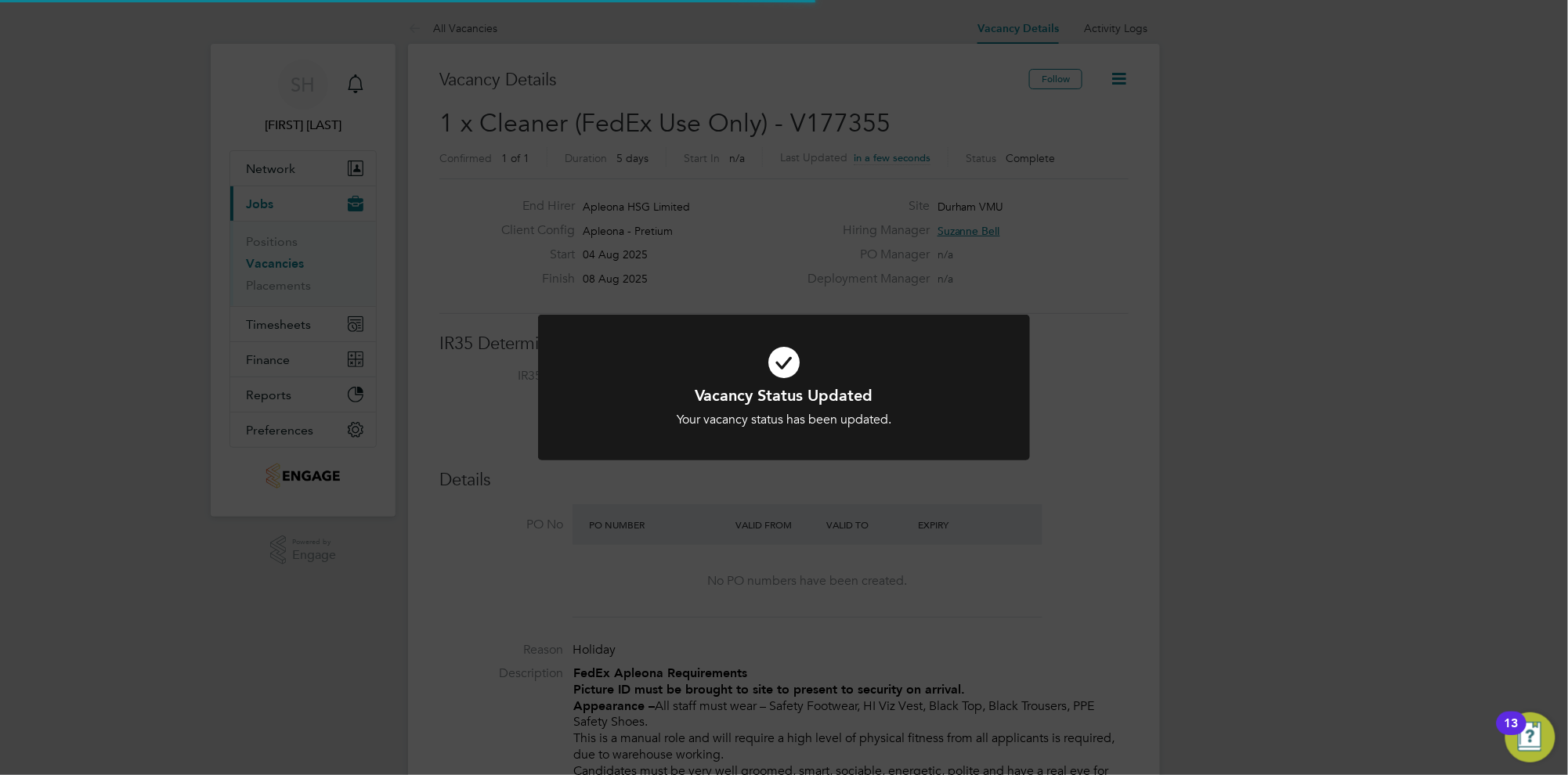 click on "Vacancy Status Updated Your vacancy status has been updated. Cancel Okay" 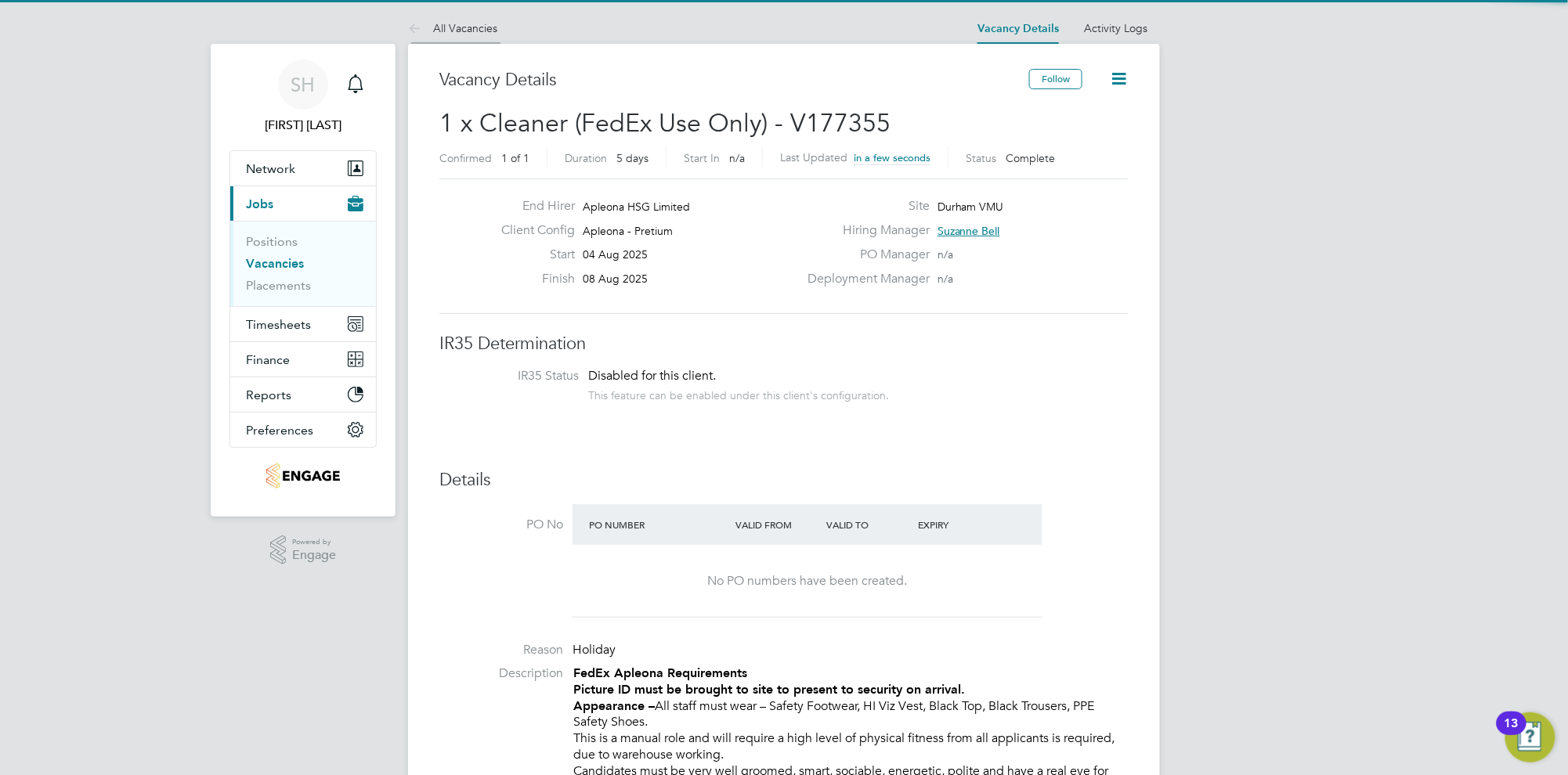 click on "All Vacancies" at bounding box center [453, 28] 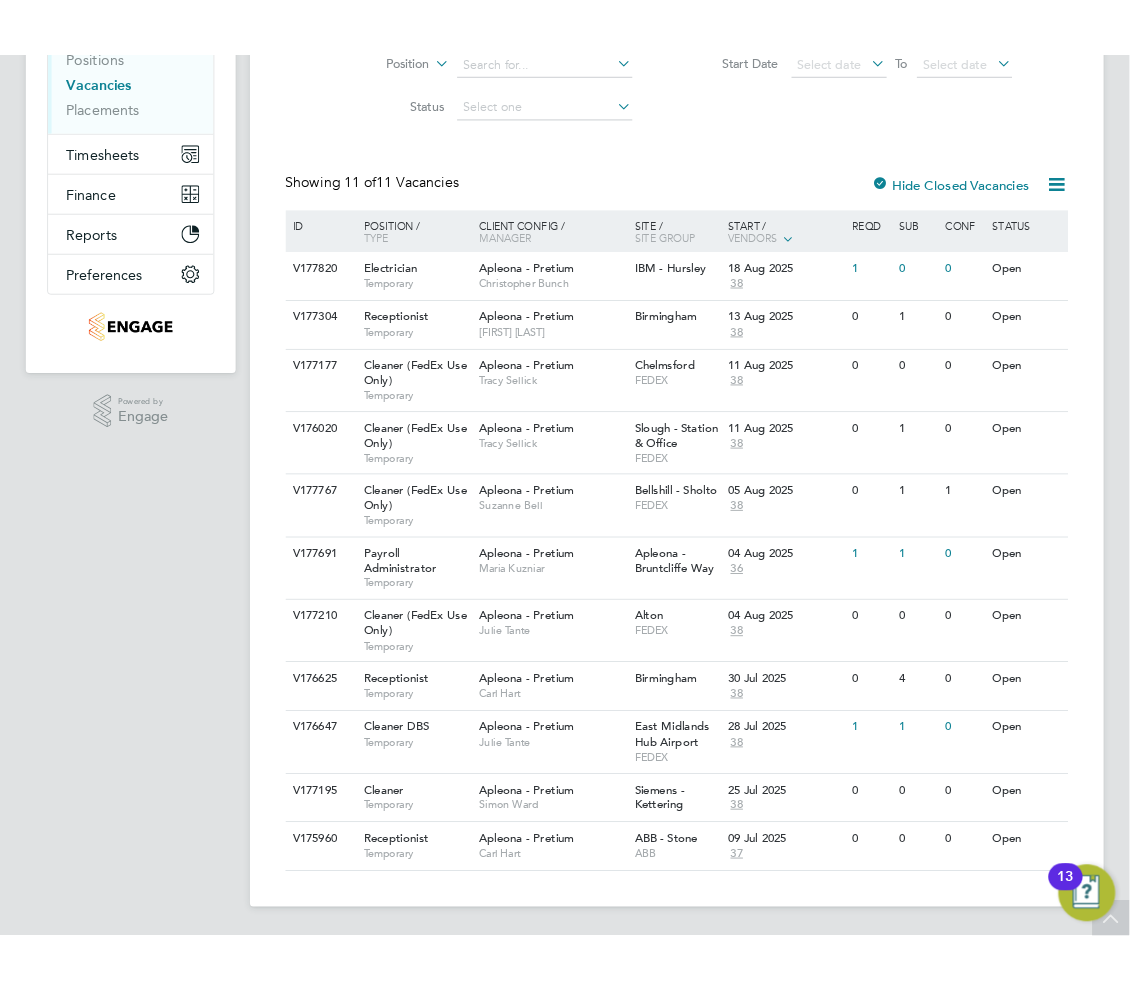 scroll, scrollTop: 0, scrollLeft: 0, axis: both 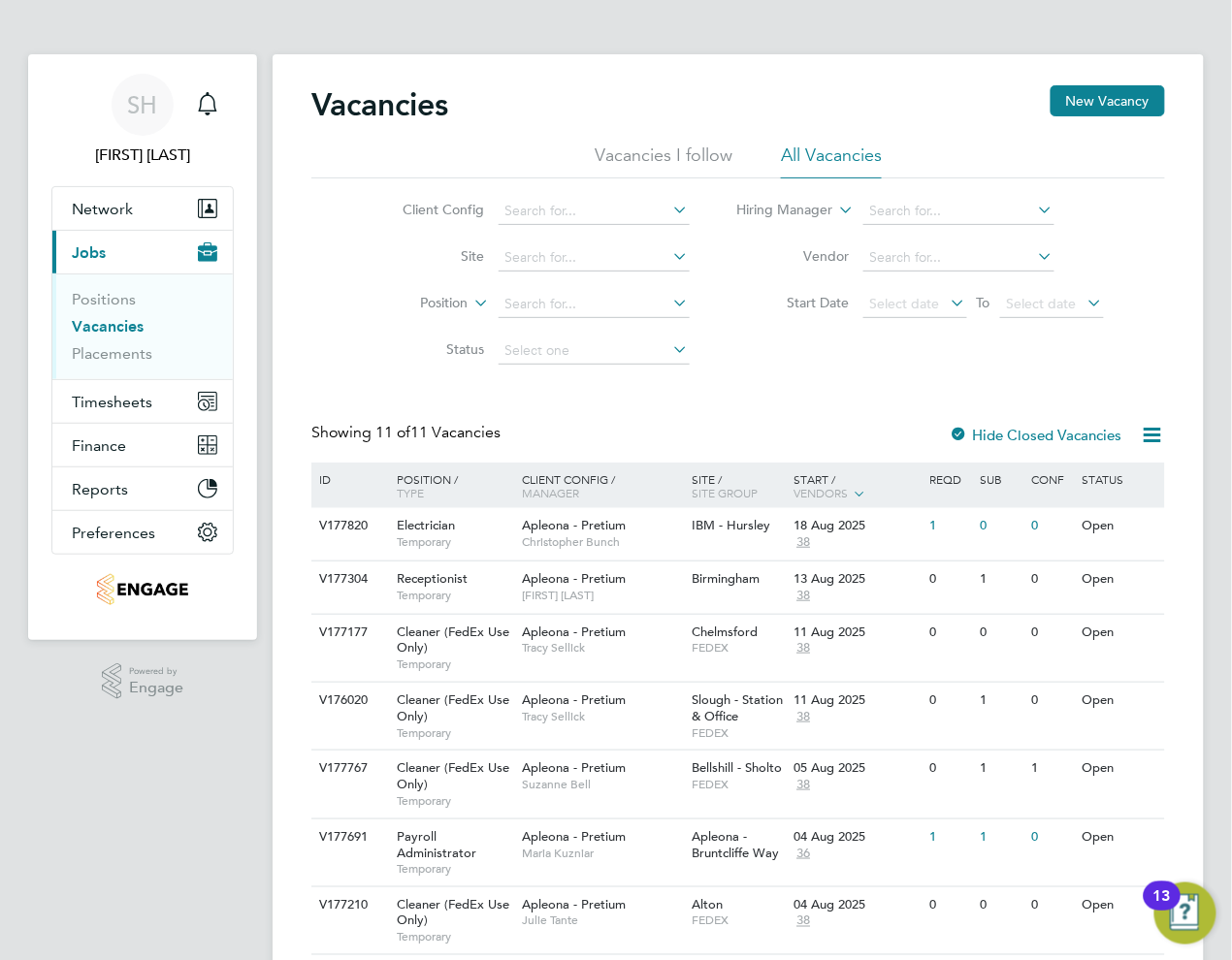 click on "SH   Summer Hadden   Notifications
Applications:   Network
Team Members   Businesses   Sites   Workers   Contacts   Current page:   Jobs
Positions   Vacancies   Placements   Timesheets
Timesheets   Expenses   Finance
Invoices & Credit Notes   Statements   Payments   Reports
Margin Report   Report Downloads   Preferences
My Business   Doc. Requirements   VMS Configurations   Notifications   Activity Logs
.st0{fill:#C0C1C2;}
Powered by Engage" at bounding box center [143, 654] 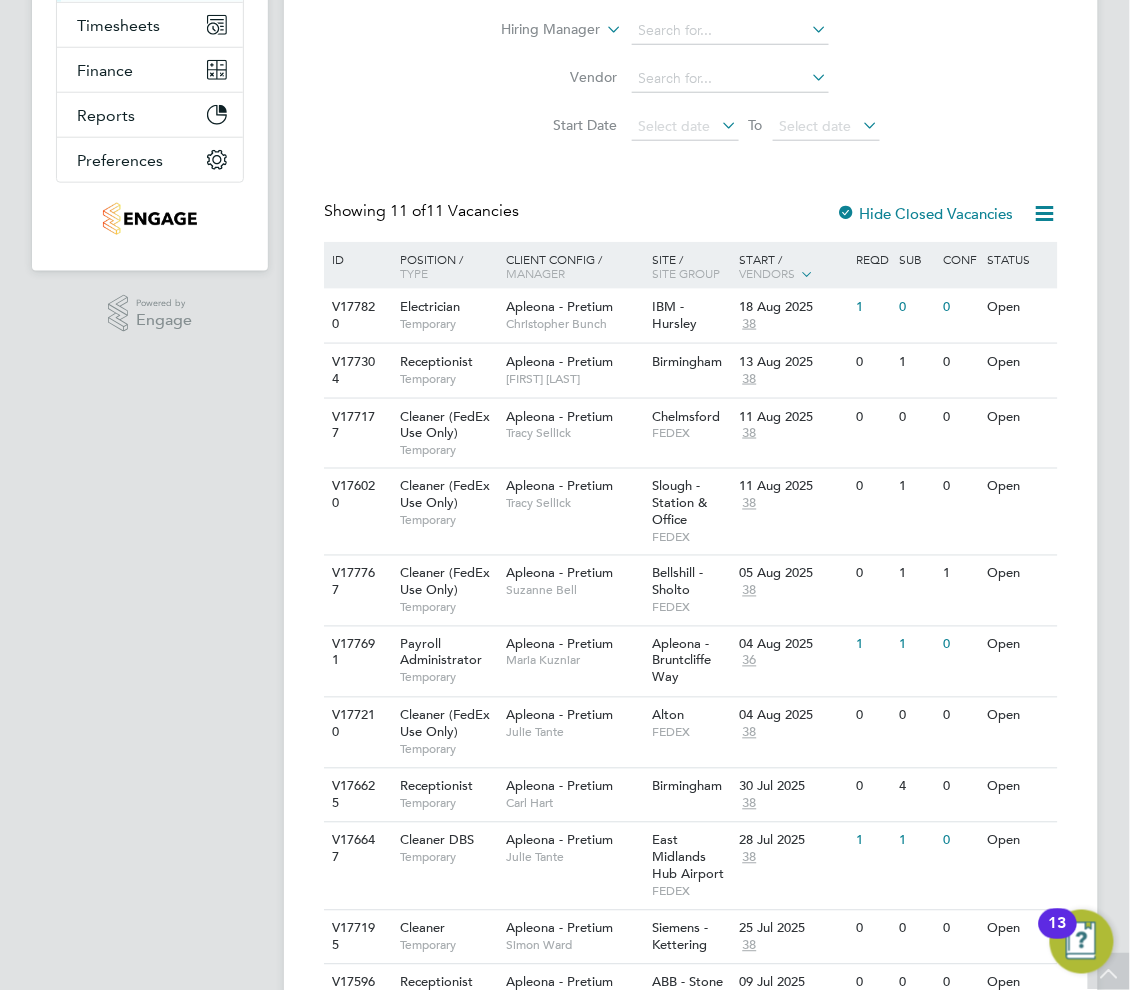 scroll, scrollTop: 494, scrollLeft: 0, axis: vertical 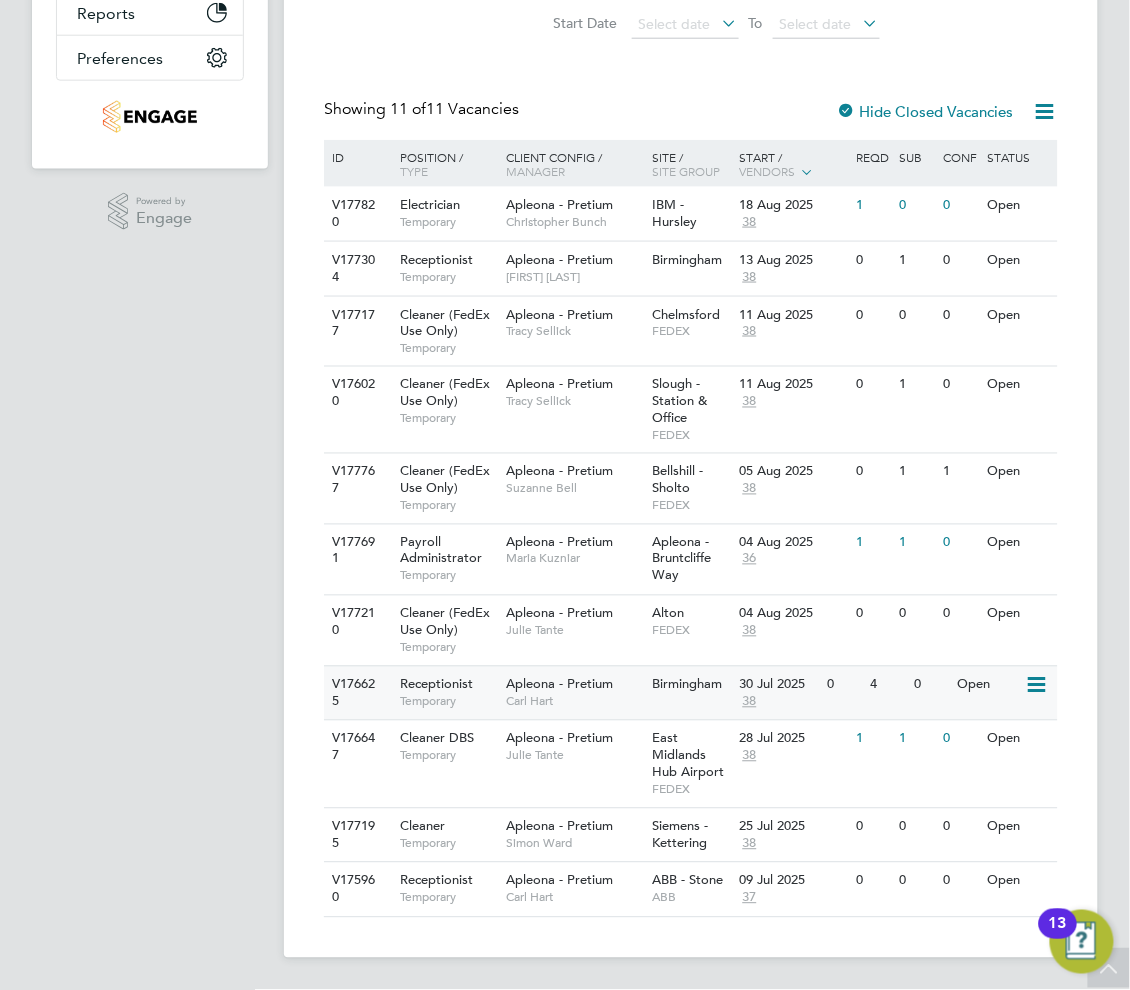 click on "V176625 Receptionist   Temporary Apleona - Pretium   Carl Hart Birmingham   30 Jul 2025 38 0 4 0 Open" 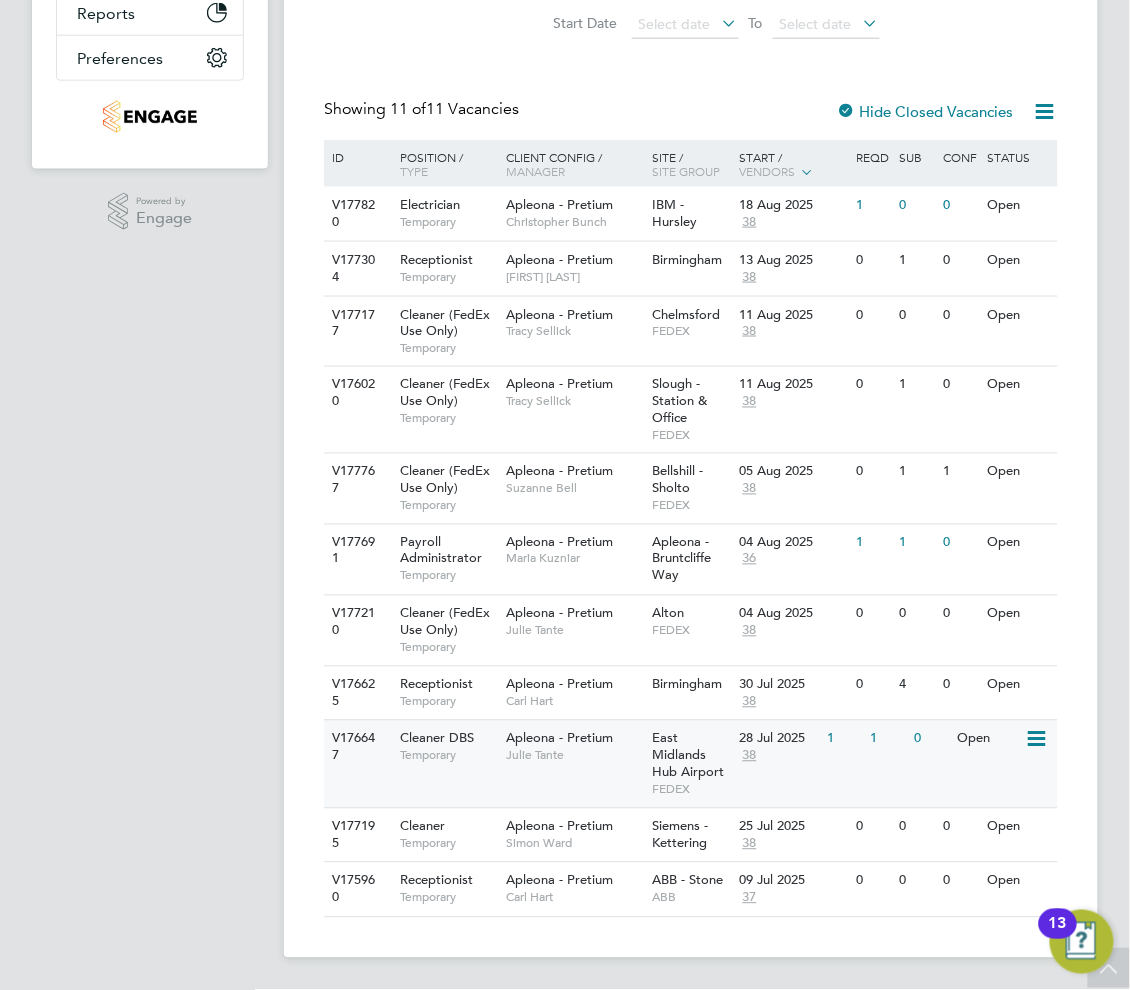 click on "V176647 Cleaner DBS   Temporary Apleona - Pretium   Julie Tante East Midlands Hub Airport   FEDEX 28 Jul 2025 38 1 1 0 Open" 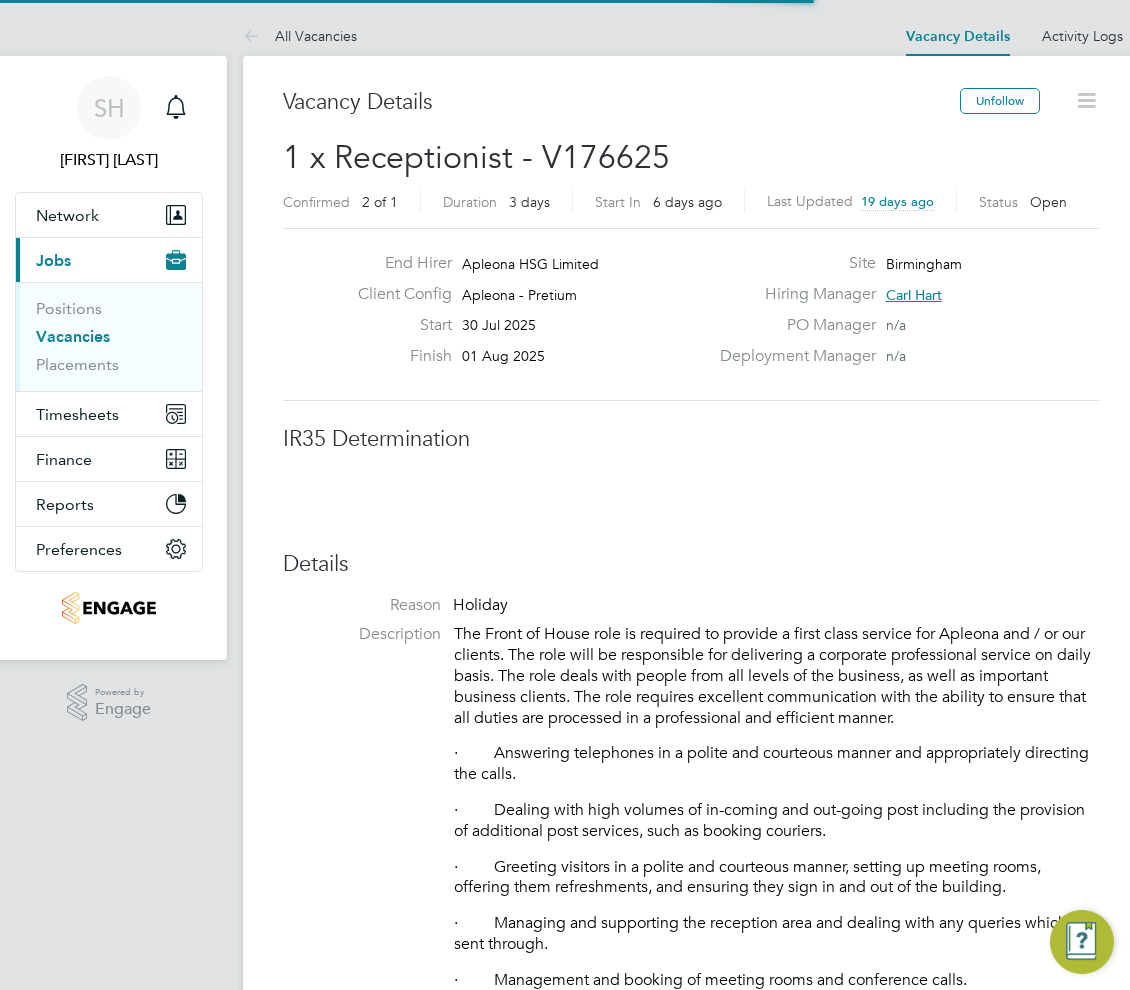 scroll, scrollTop: 0, scrollLeft: 0, axis: both 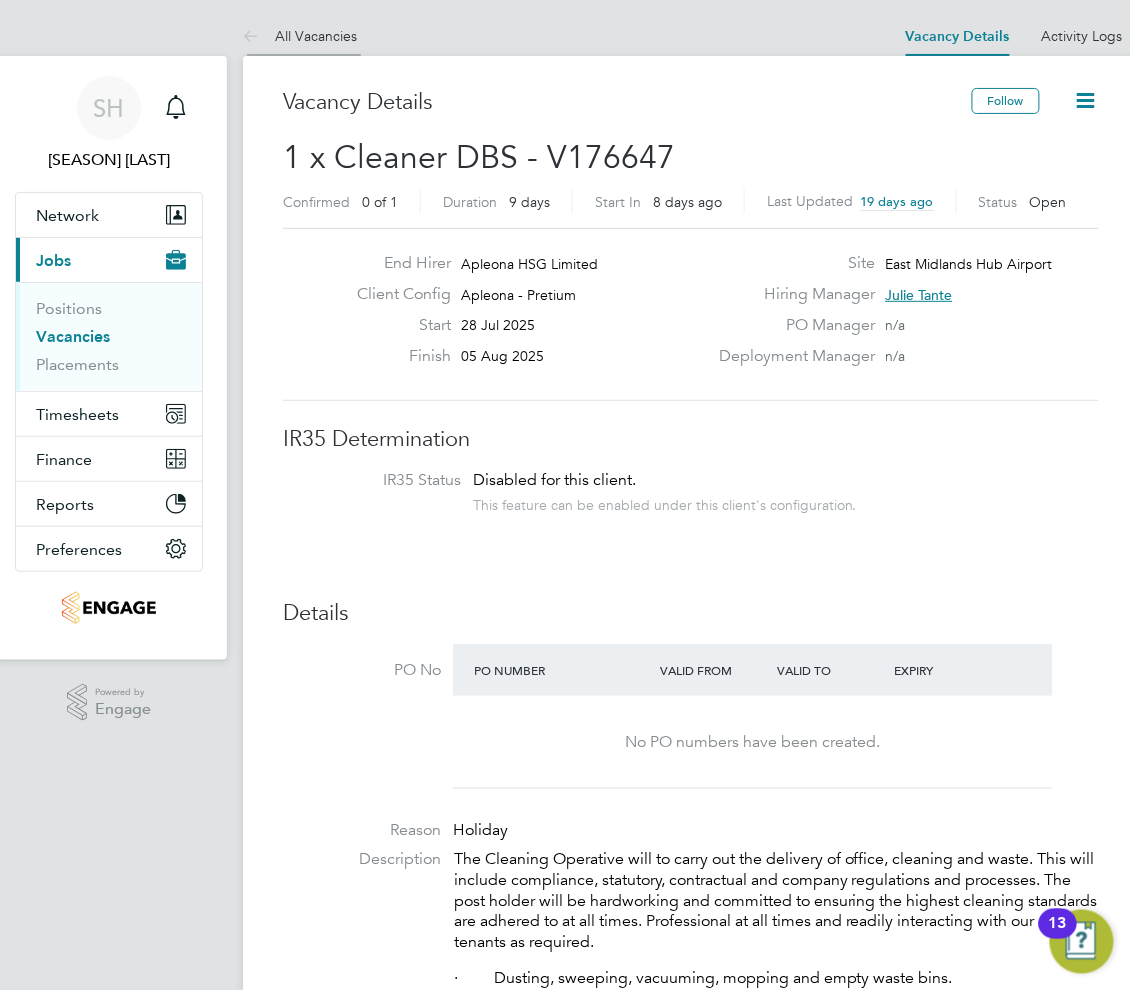 click on "All Vacancies" at bounding box center [300, 36] 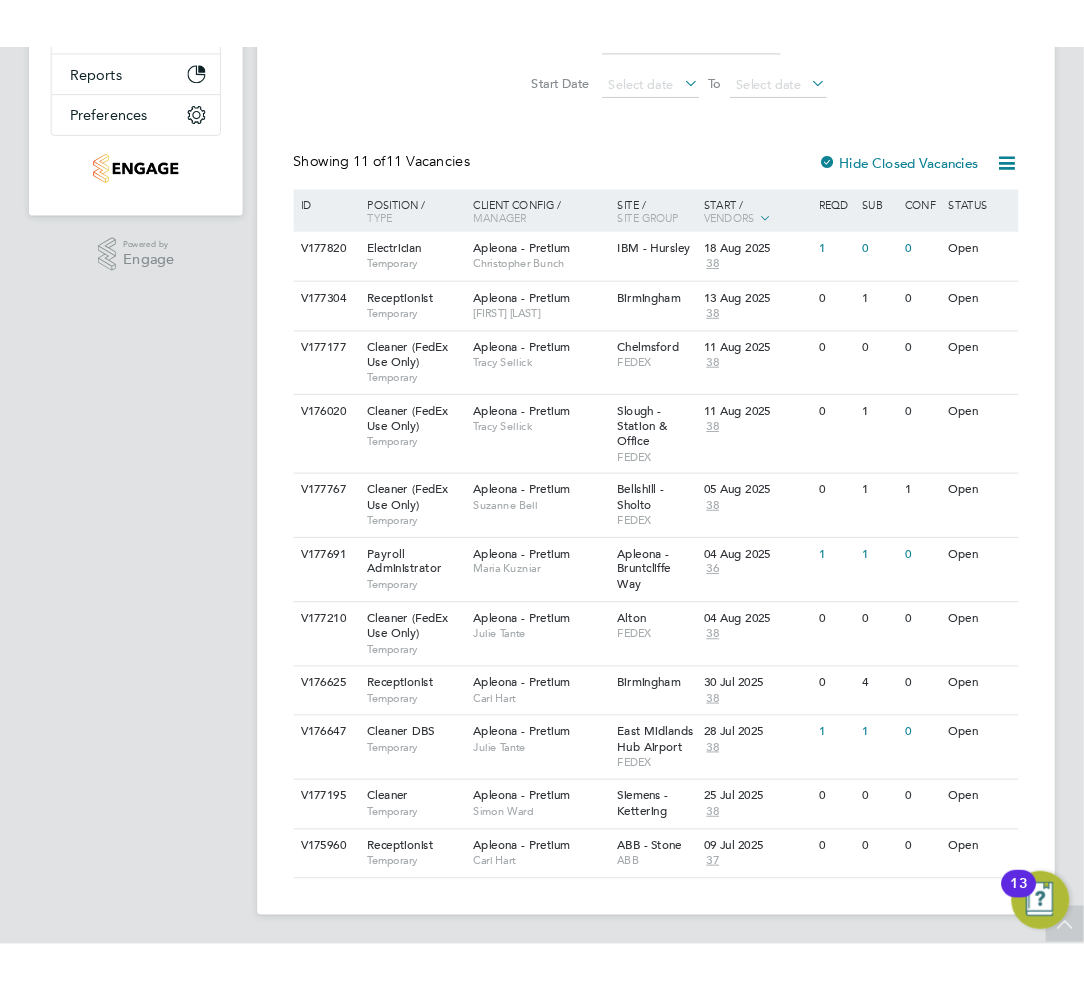 scroll, scrollTop: 305, scrollLeft: 0, axis: vertical 